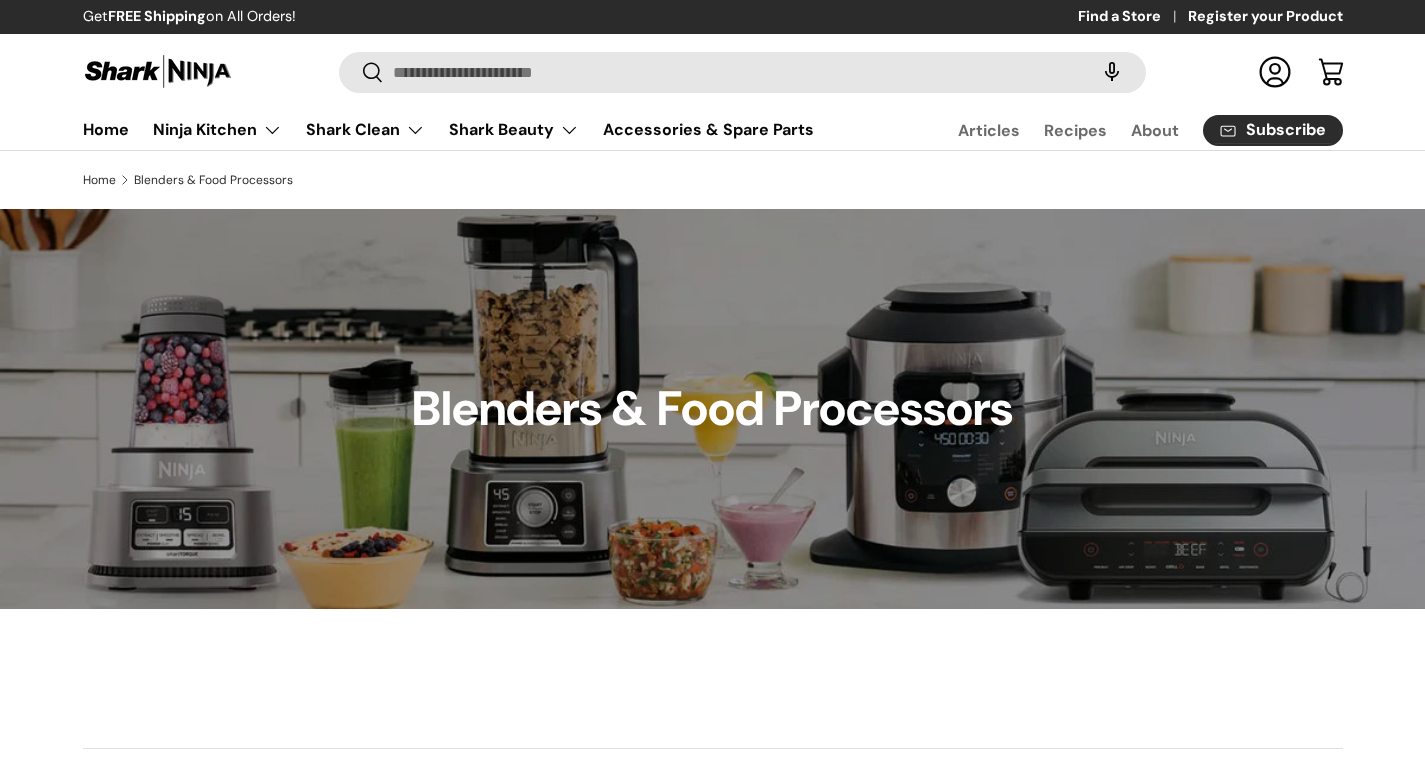 scroll, scrollTop: 51, scrollLeft: 0, axis: vertical 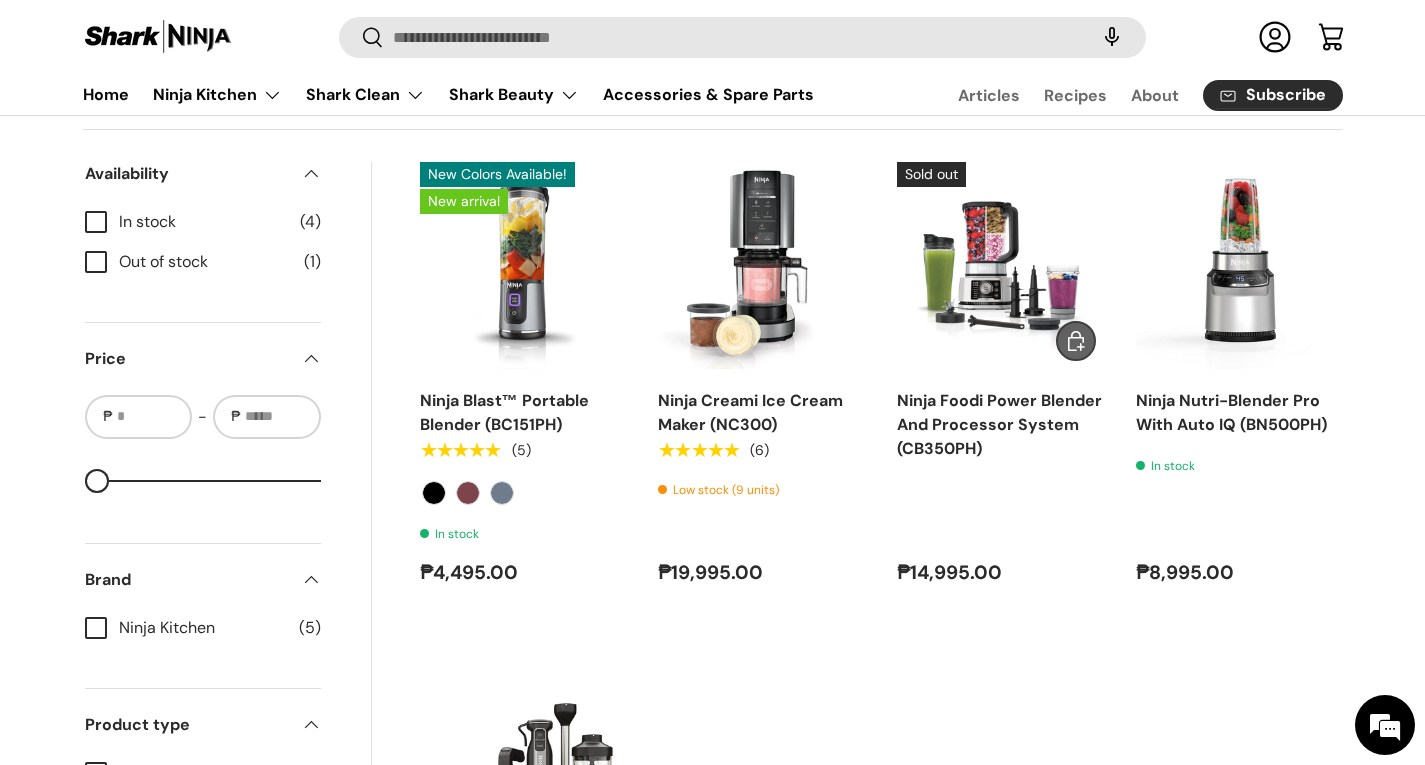 click on "Ninja Foodi Power Blender And Processor System (CB350PH)" at bounding box center [999, 424] 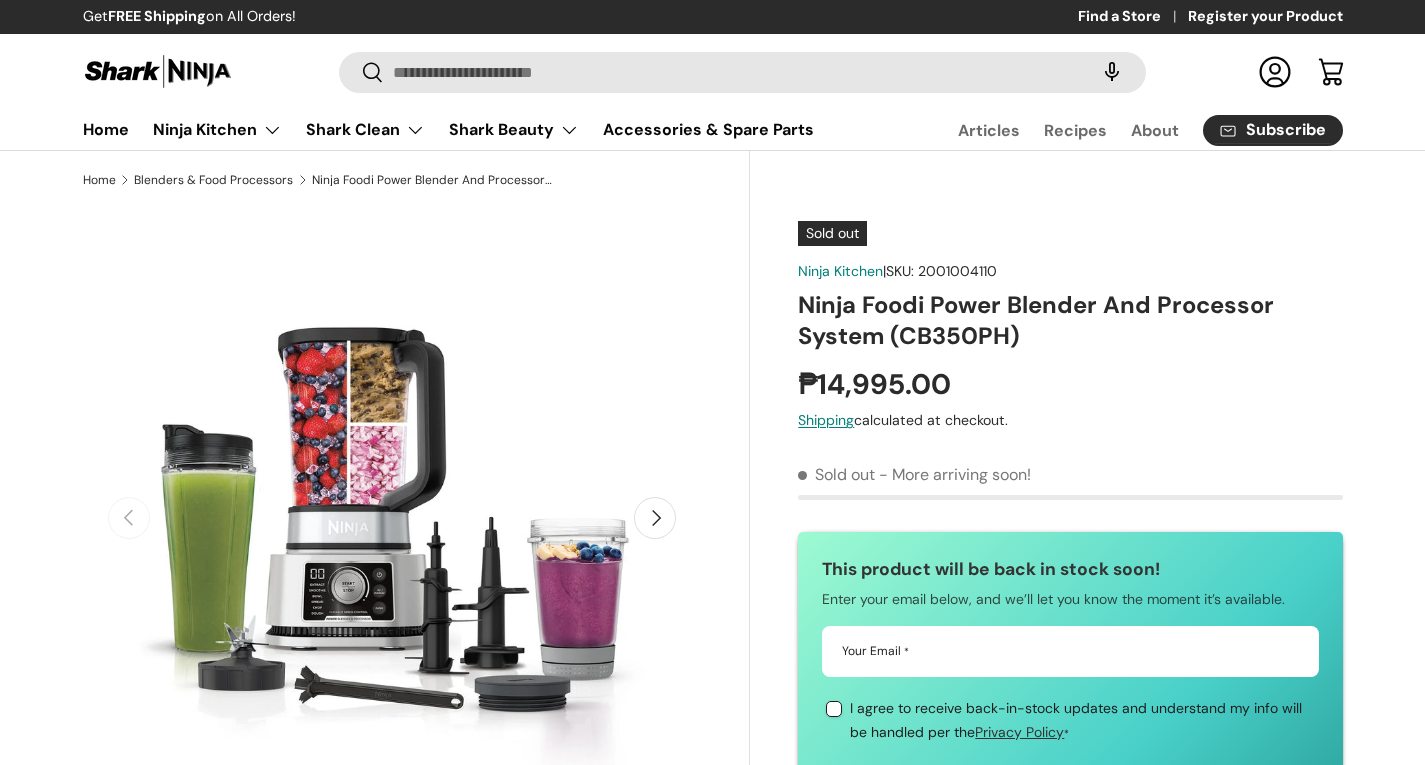 scroll, scrollTop: 0, scrollLeft: 0, axis: both 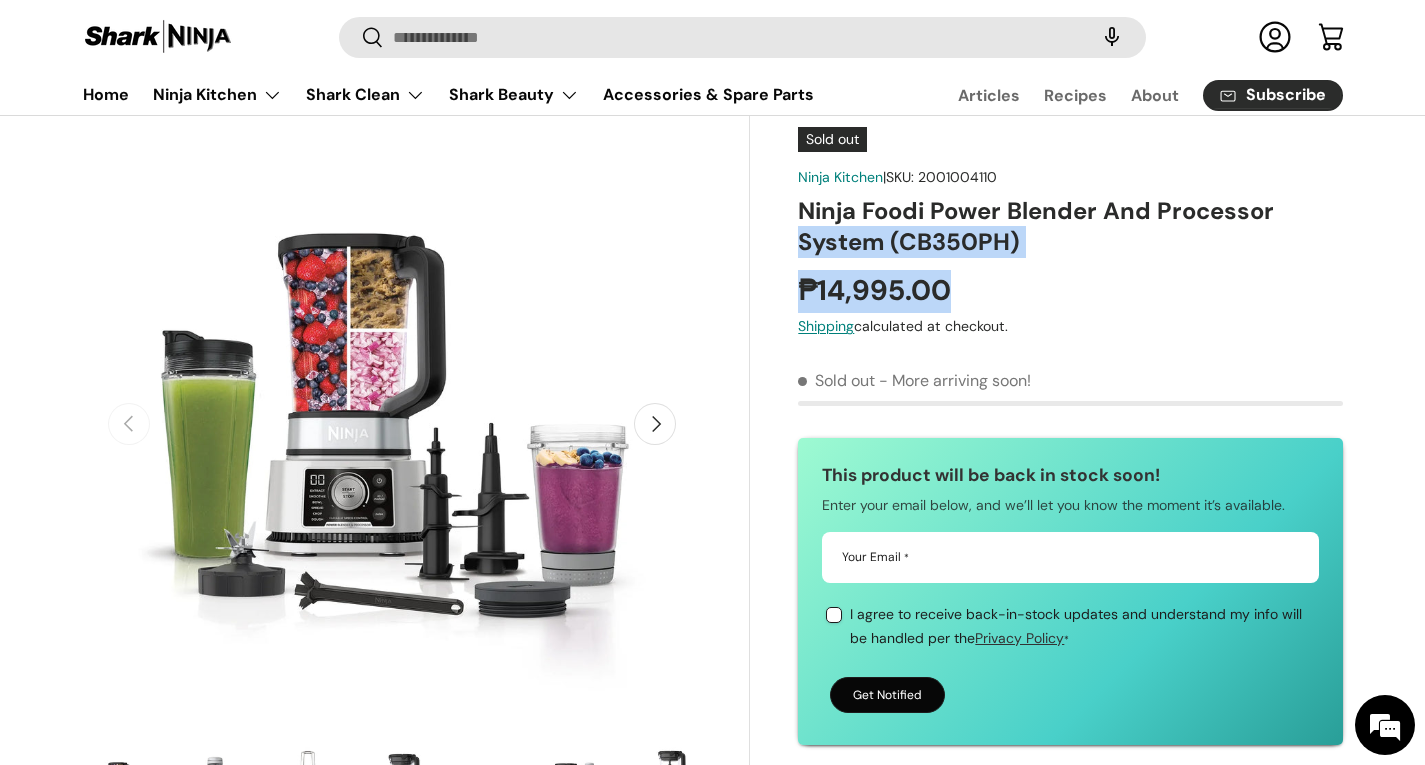 drag, startPoint x: 1033, startPoint y: 265, endPoint x: 774, endPoint y: 232, distance: 261.09384 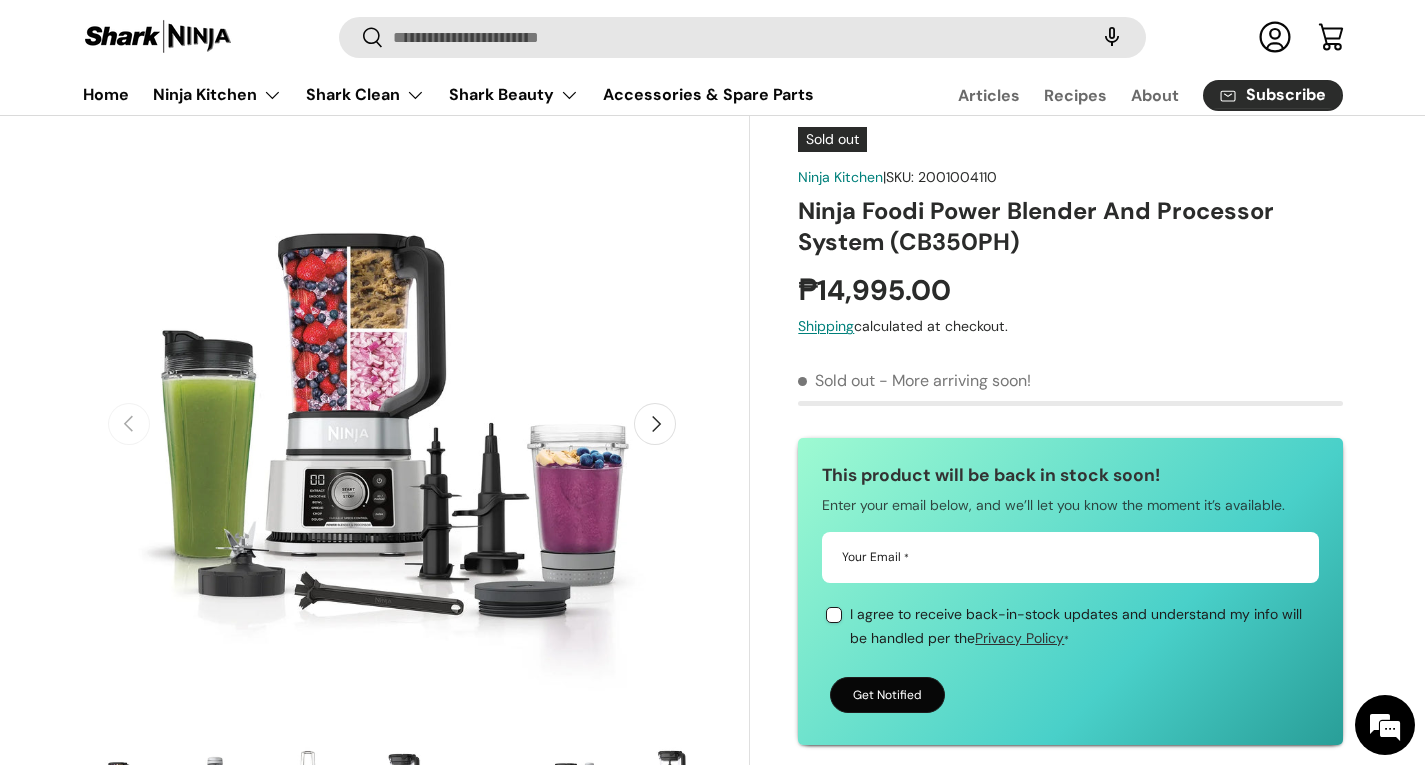 click on "Ninja Foodi Power Blender And Processor System (CB350PH)" at bounding box center (1070, 227) 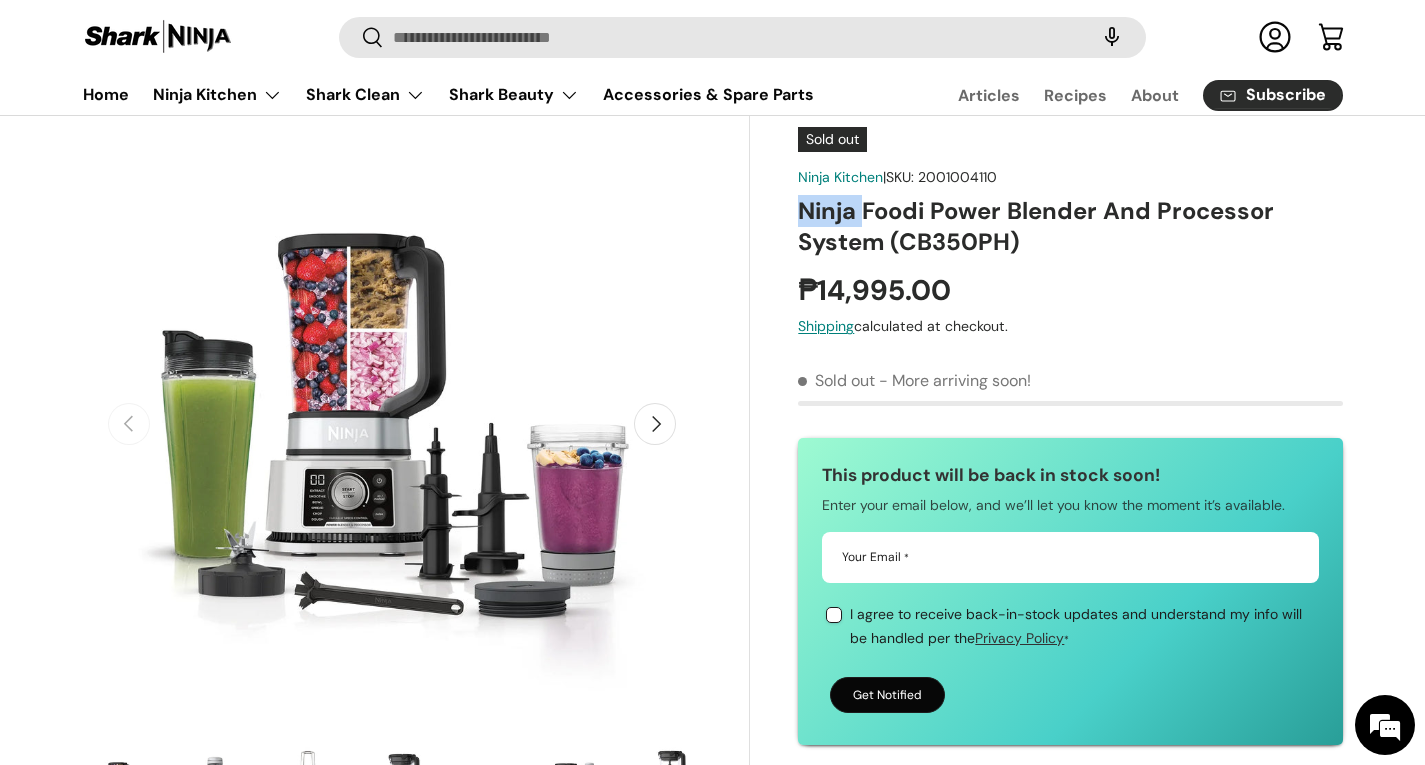 click on "Ninja Foodi Power Blender And Processor System (CB350PH)" at bounding box center [1070, 227] 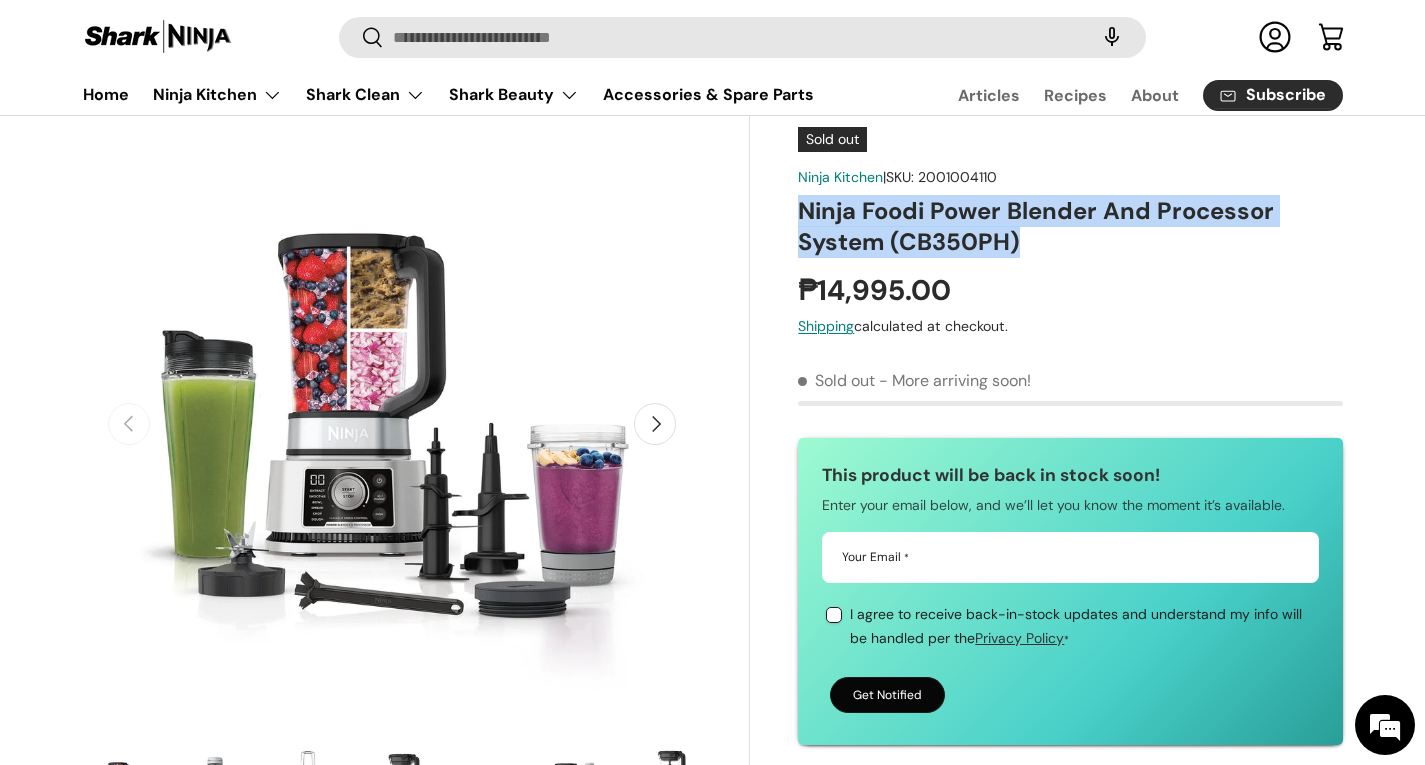 drag, startPoint x: 1040, startPoint y: 245, endPoint x: 795, endPoint y: 192, distance: 250.66711 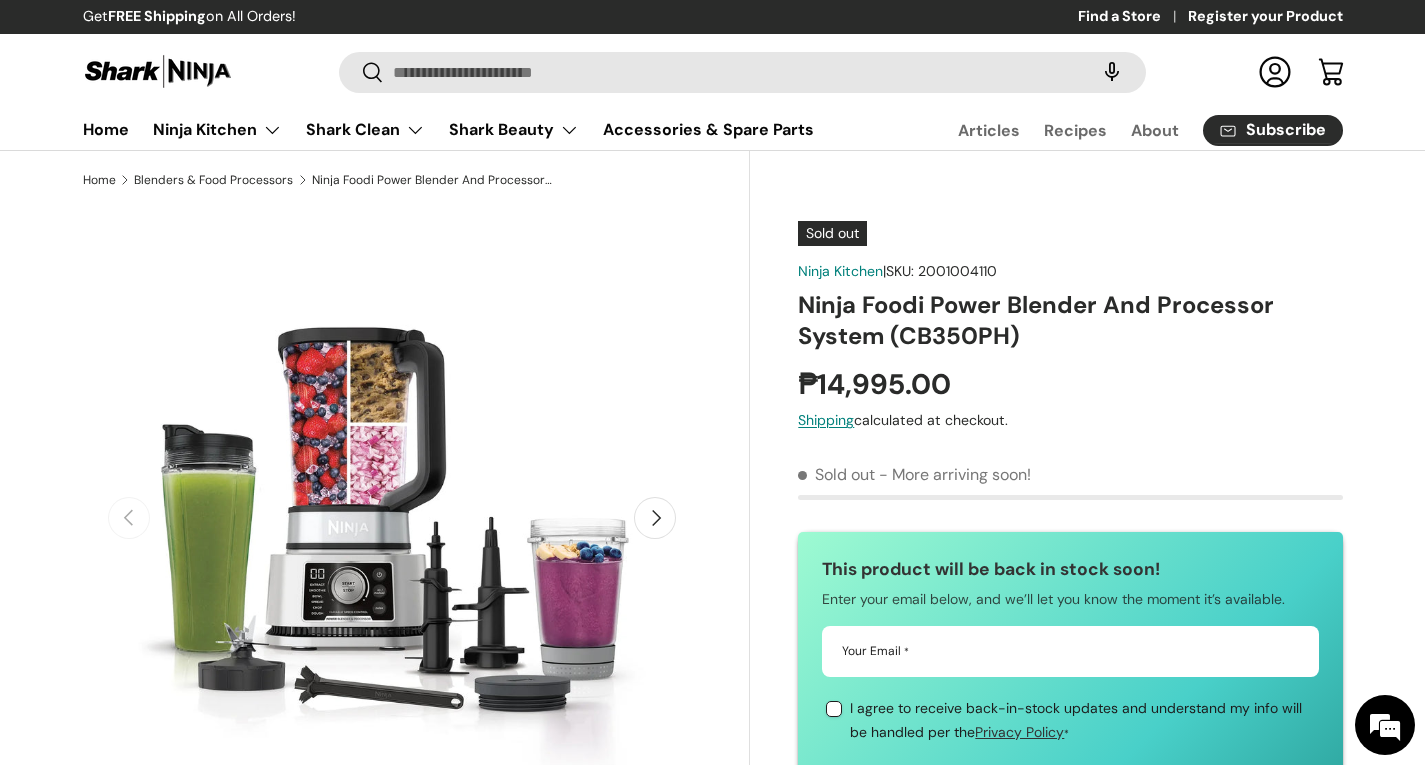 scroll, scrollTop: 94, scrollLeft: 0, axis: vertical 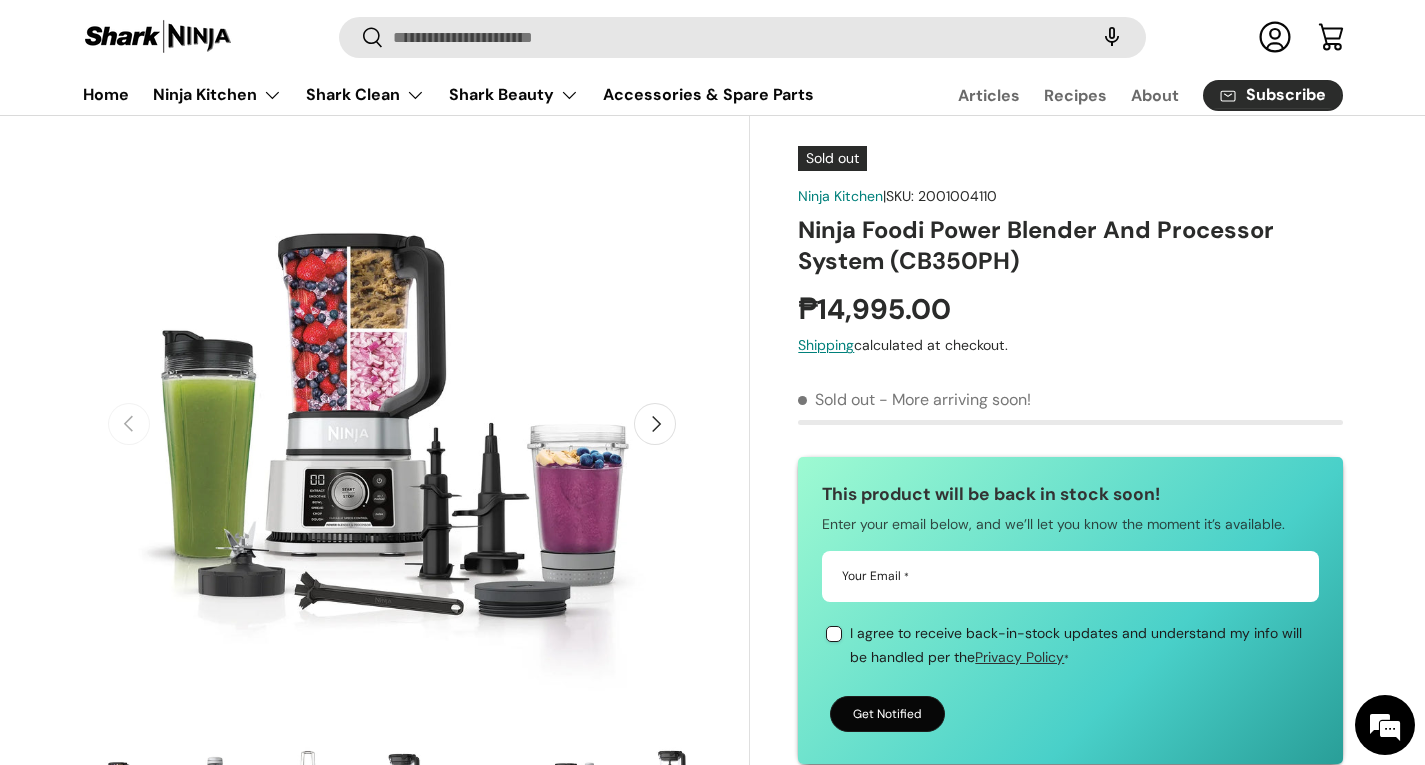 click on "Ninja Foodi Power Blender And Processor System (CB350PH)" at bounding box center (1070, 246) 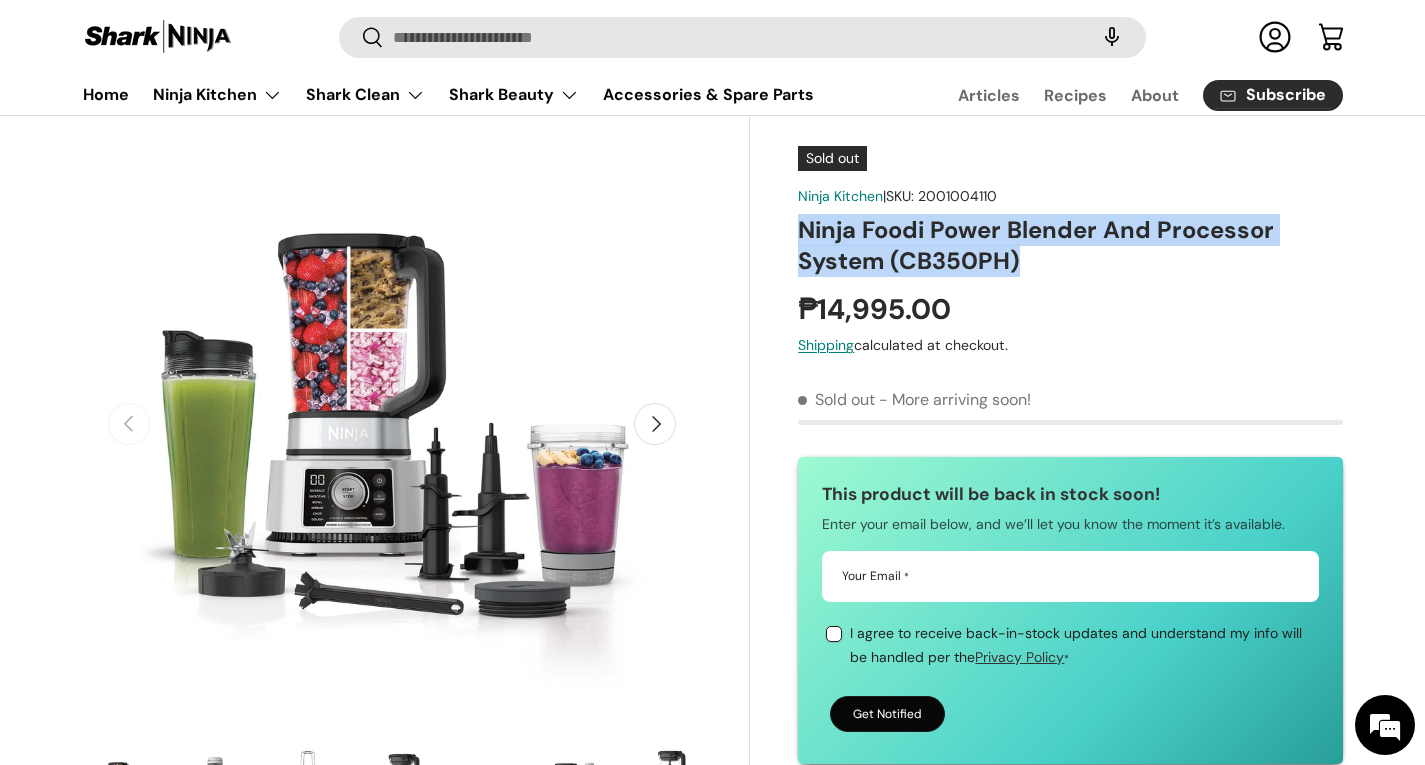 drag, startPoint x: 1130, startPoint y: 252, endPoint x: 782, endPoint y: 211, distance: 350.40692 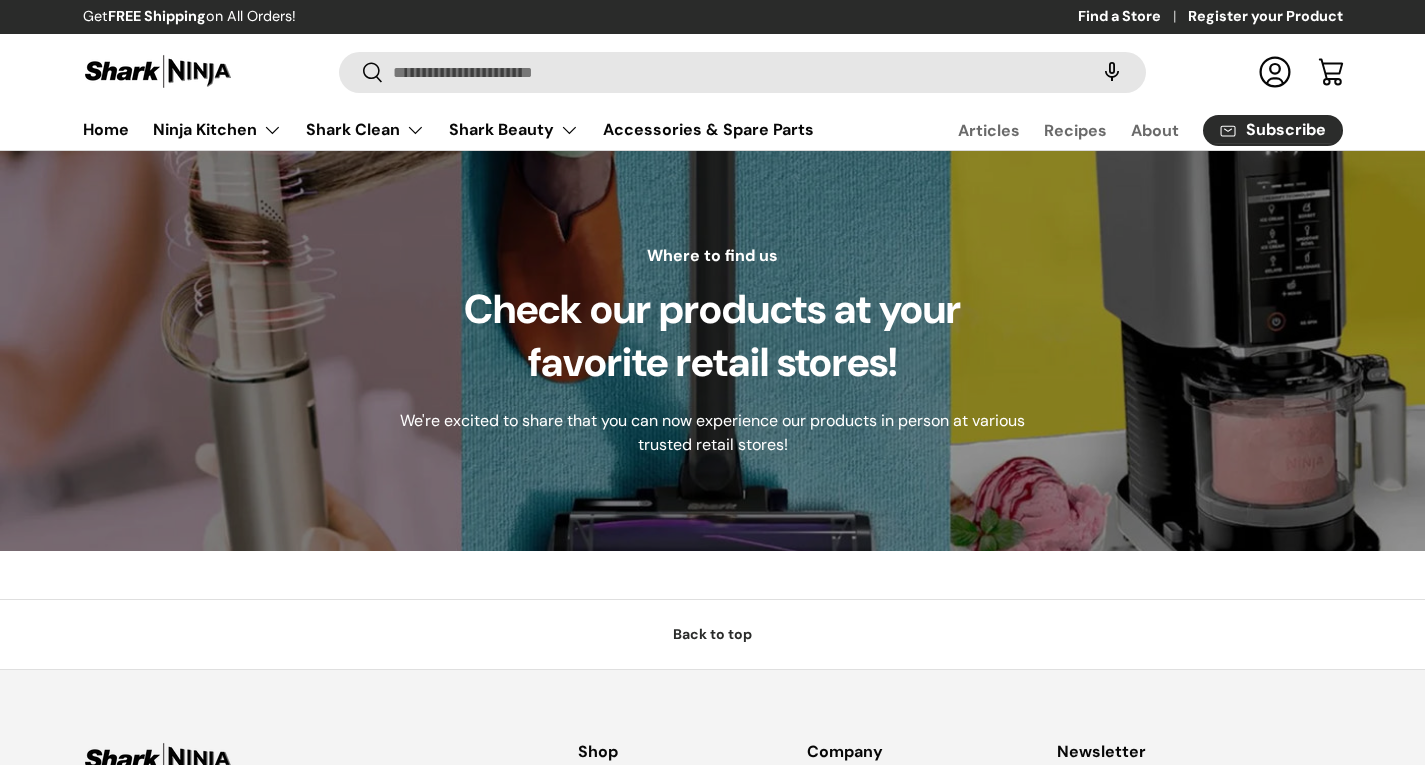 scroll, scrollTop: 0, scrollLeft: 0, axis: both 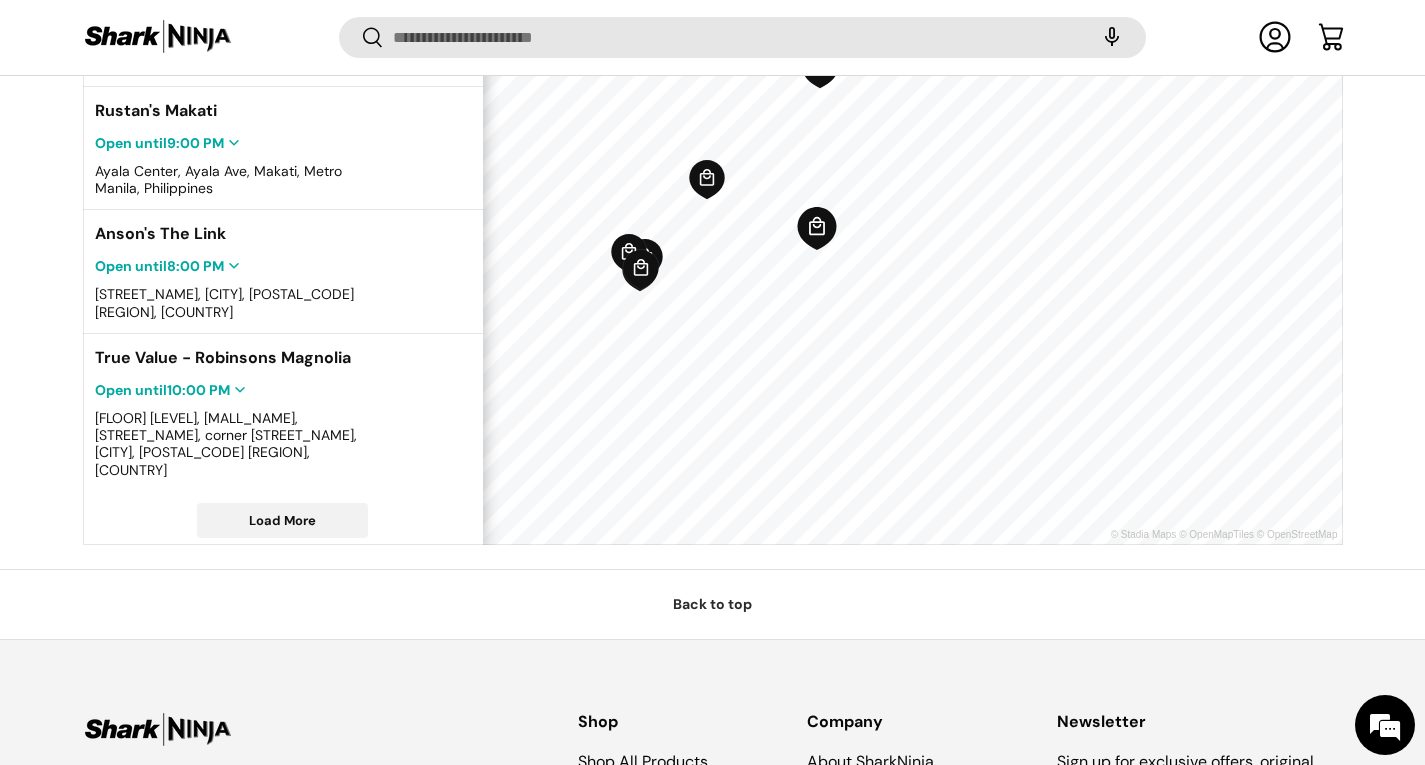 click 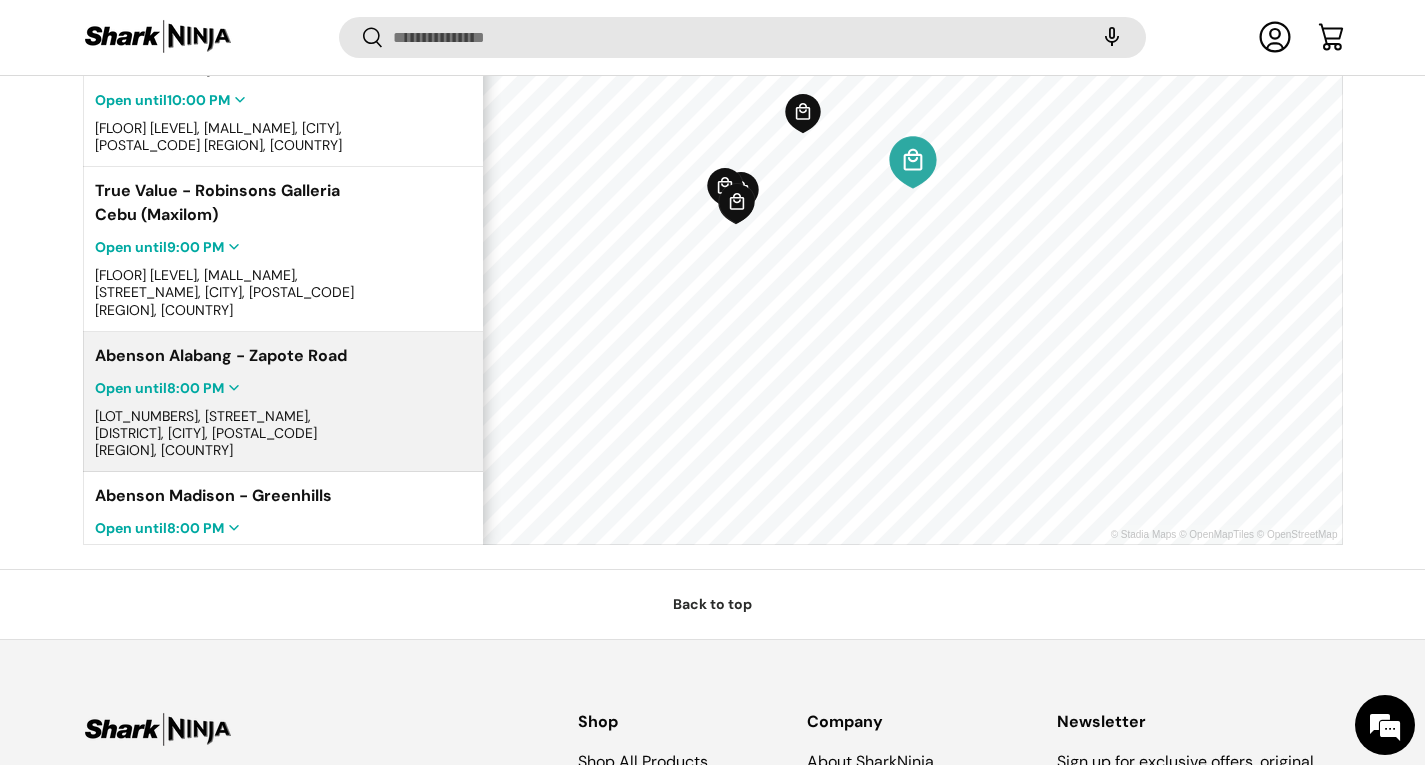 scroll, scrollTop: 1778, scrollLeft: 0, axis: vertical 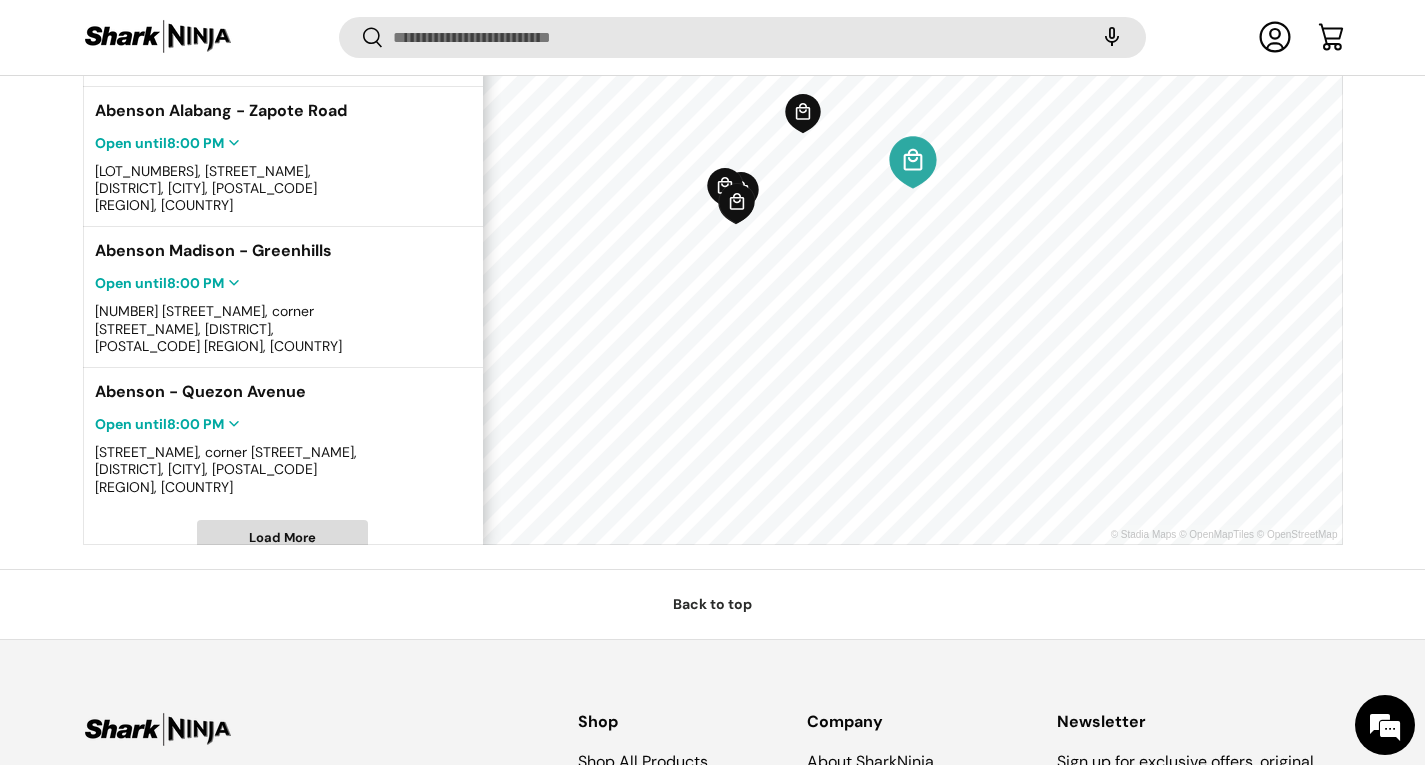 click on "Load More" at bounding box center (282, 537) 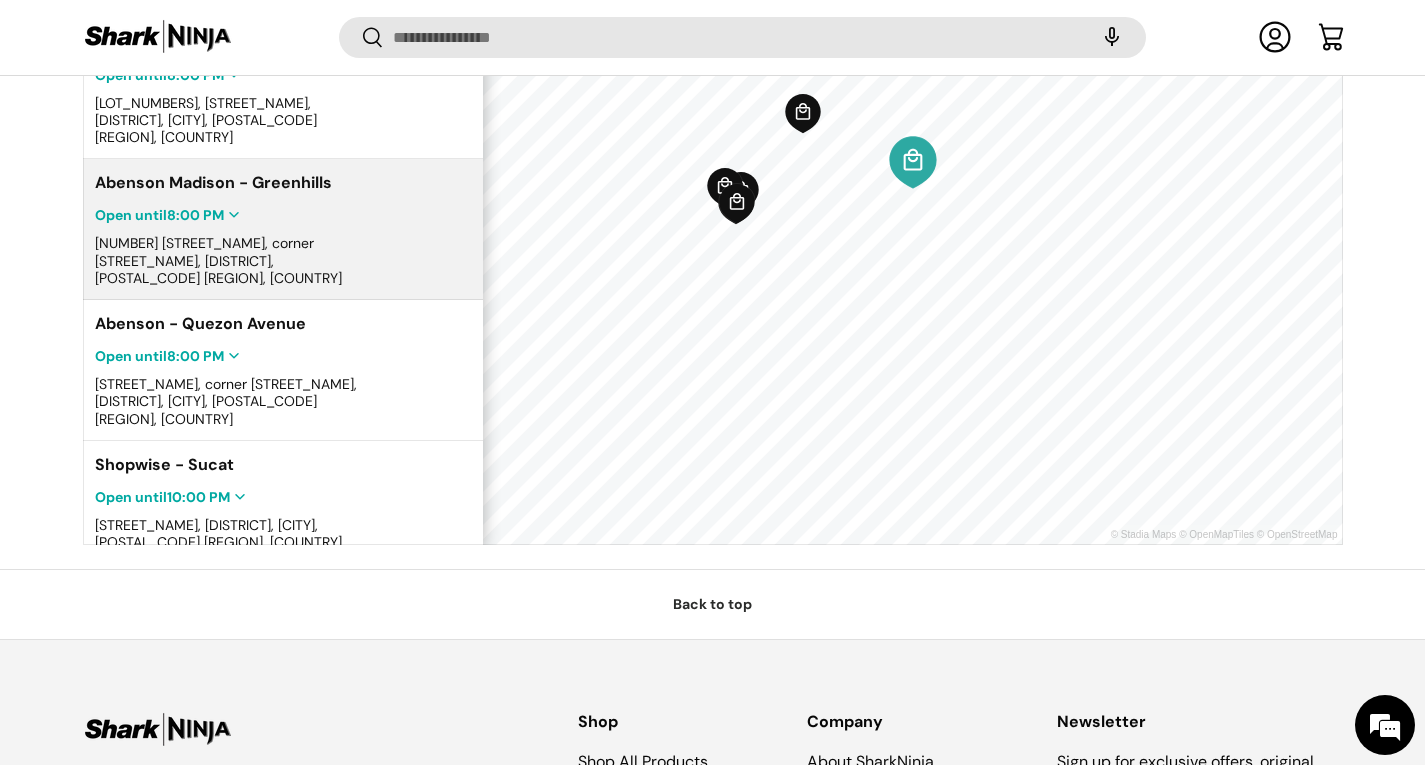 scroll, scrollTop: 1847, scrollLeft: 0, axis: vertical 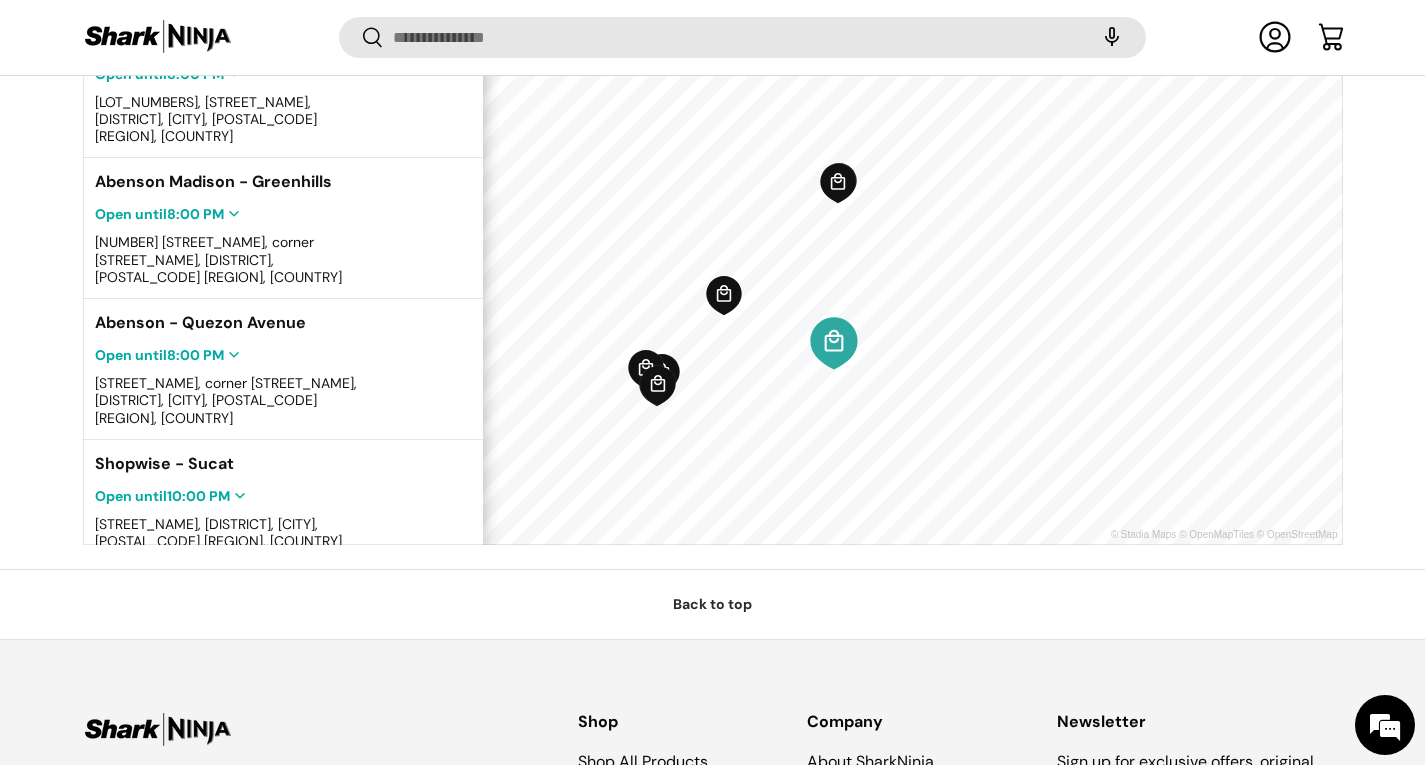 click 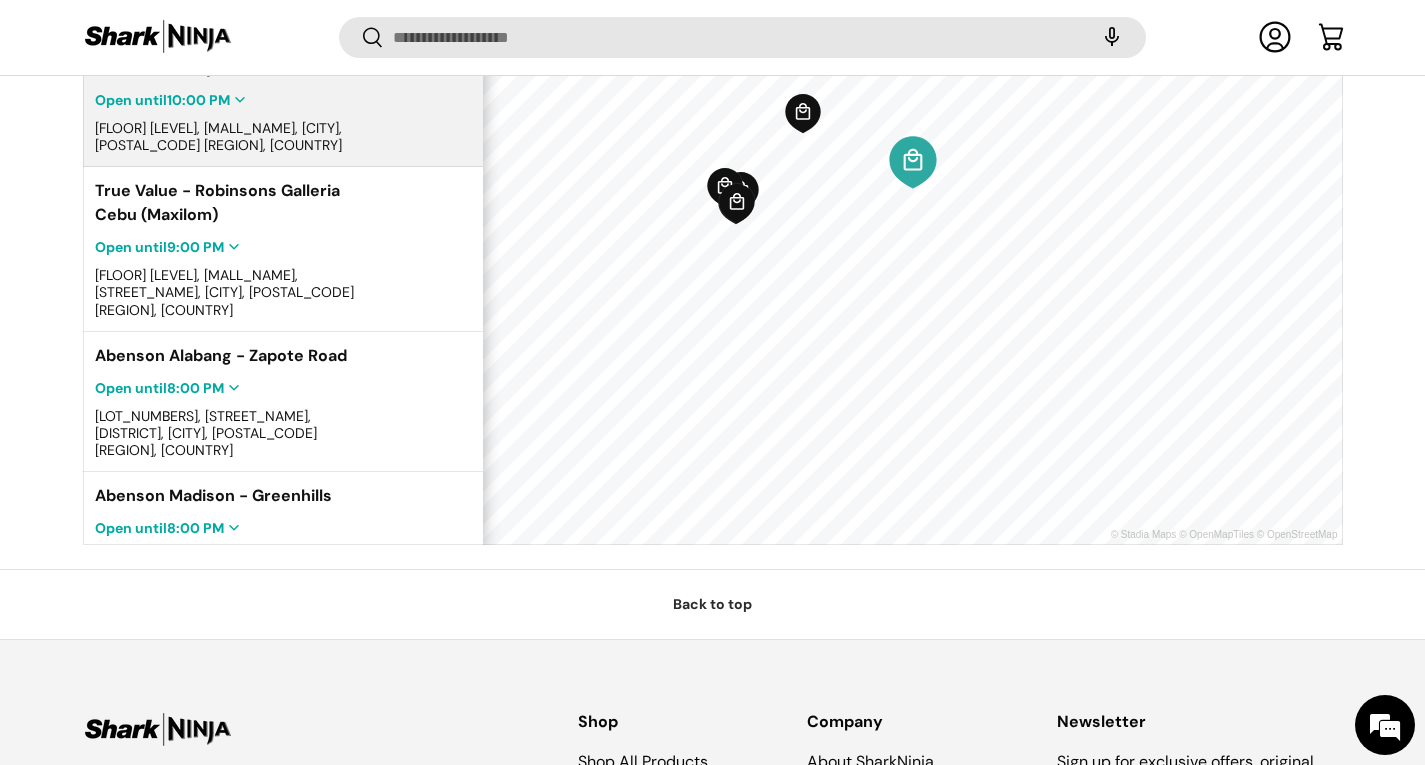 scroll, scrollTop: 1213, scrollLeft: 0, axis: vertical 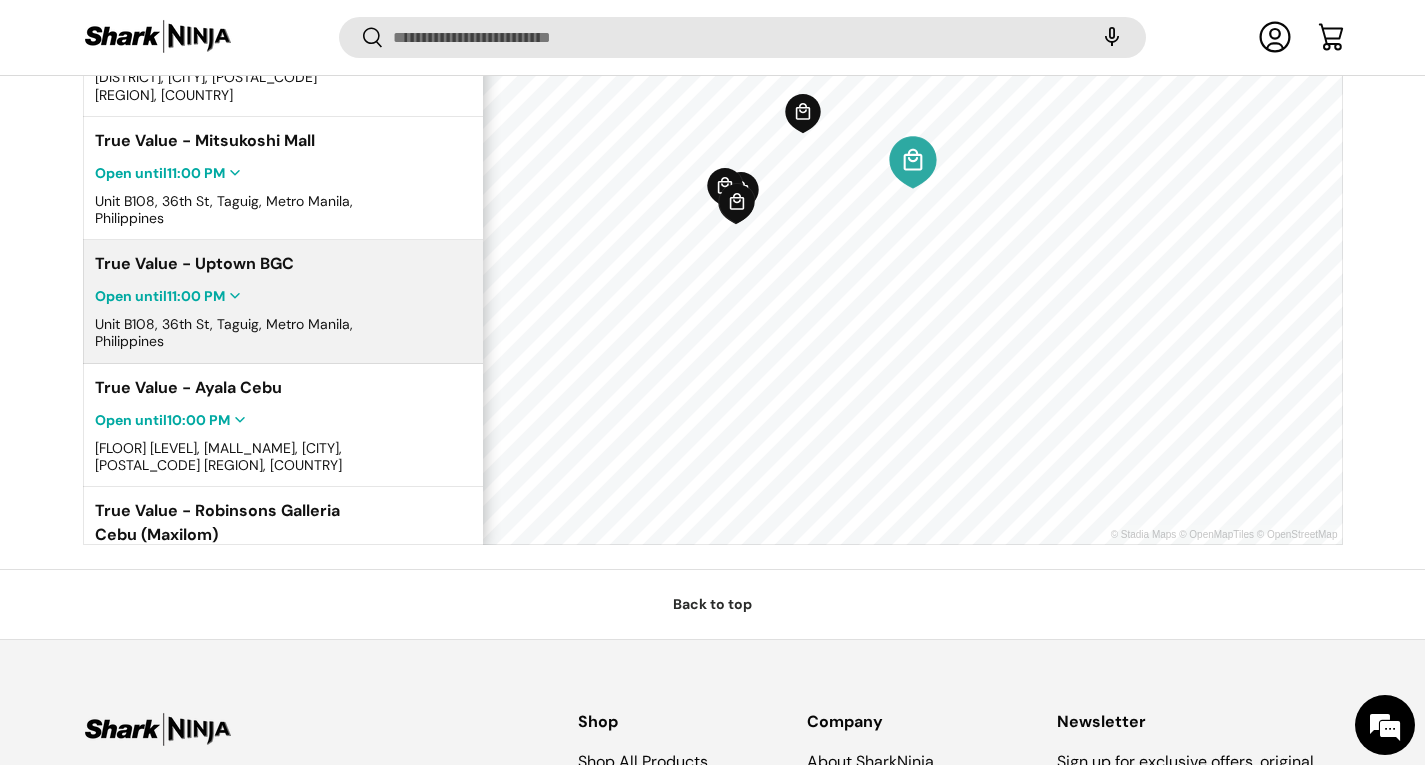 click on "True Value - Uptown BGC" at bounding box center (194, 264) 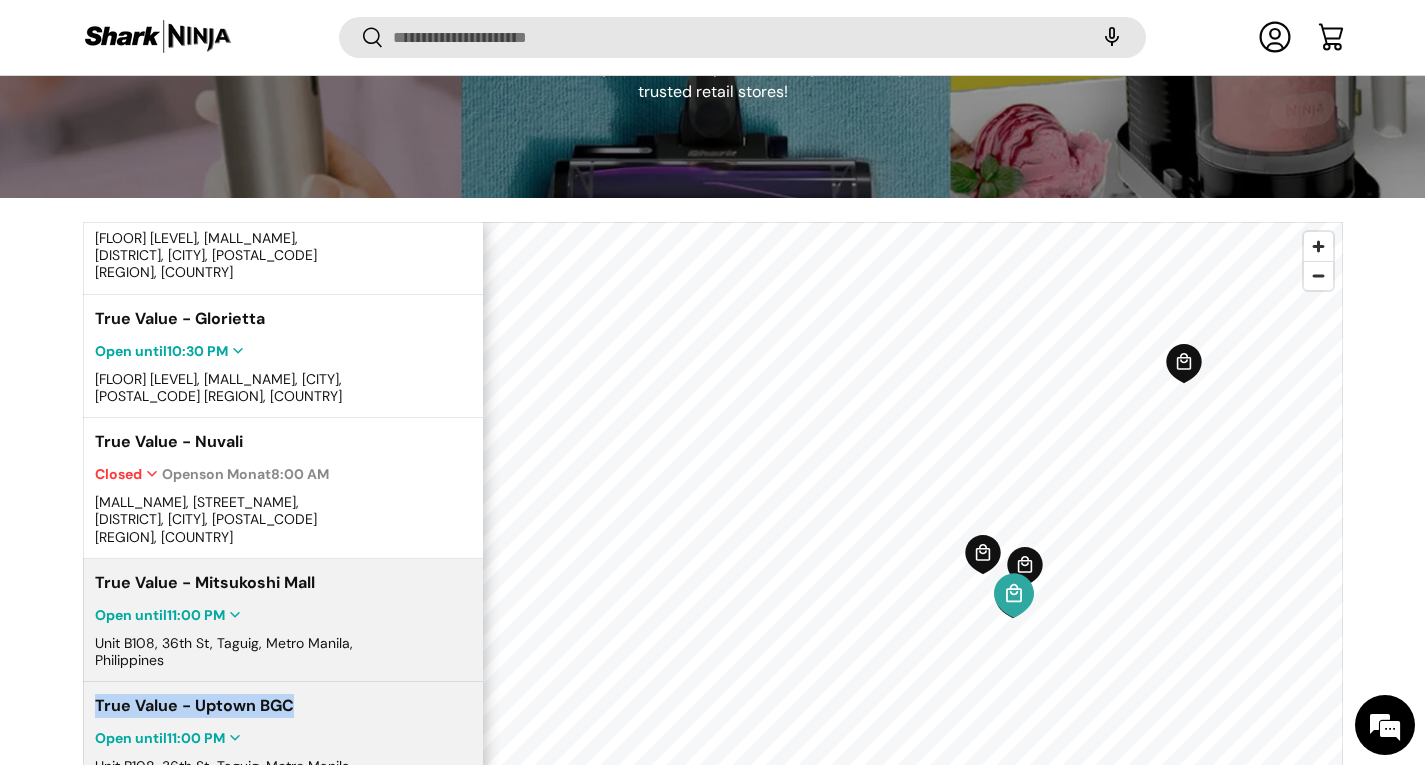 scroll, scrollTop: 383, scrollLeft: 0, axis: vertical 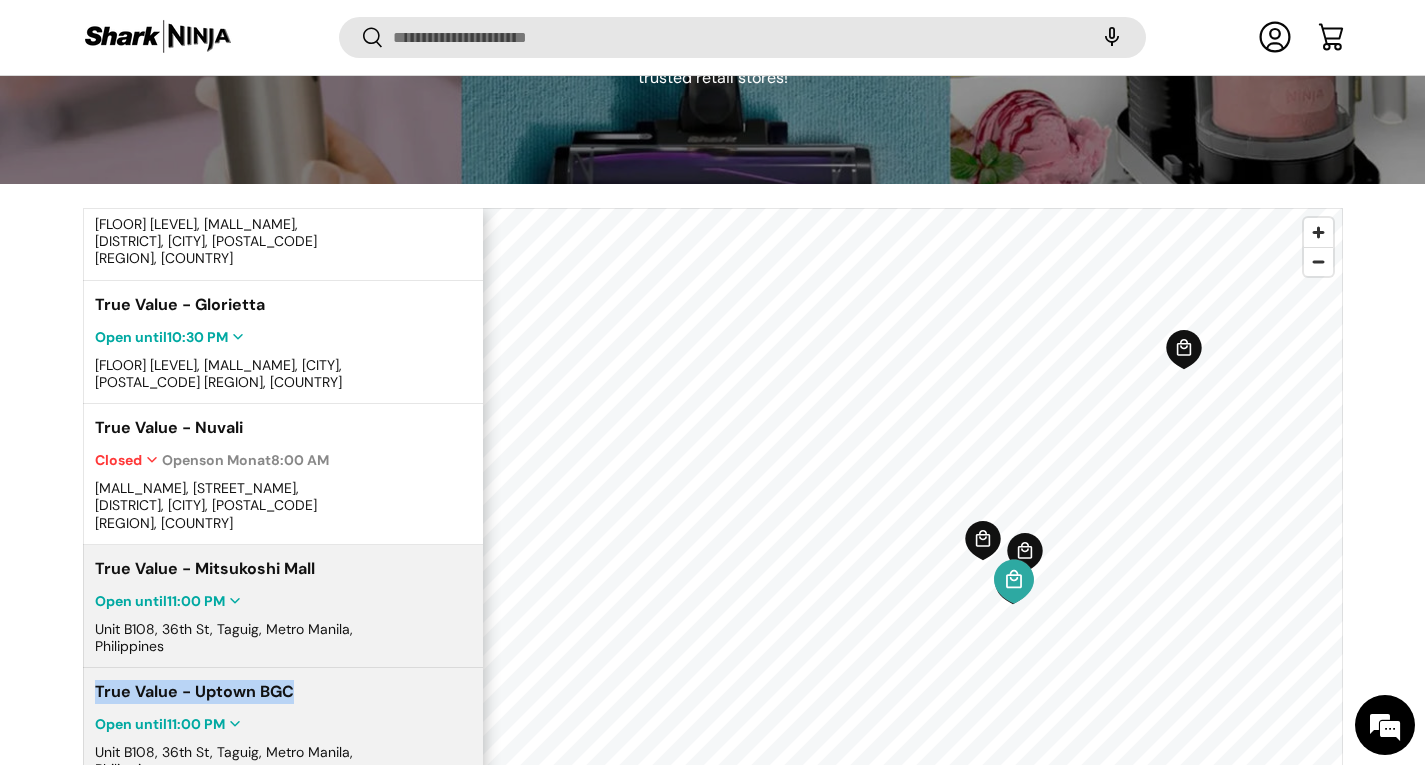 click on "True Value - Mitsukoshi Mall Open until  11:00 PM Unit B108, 36th St, Taguig, Metro Manila, Philippines" at bounding box center (232, 606) 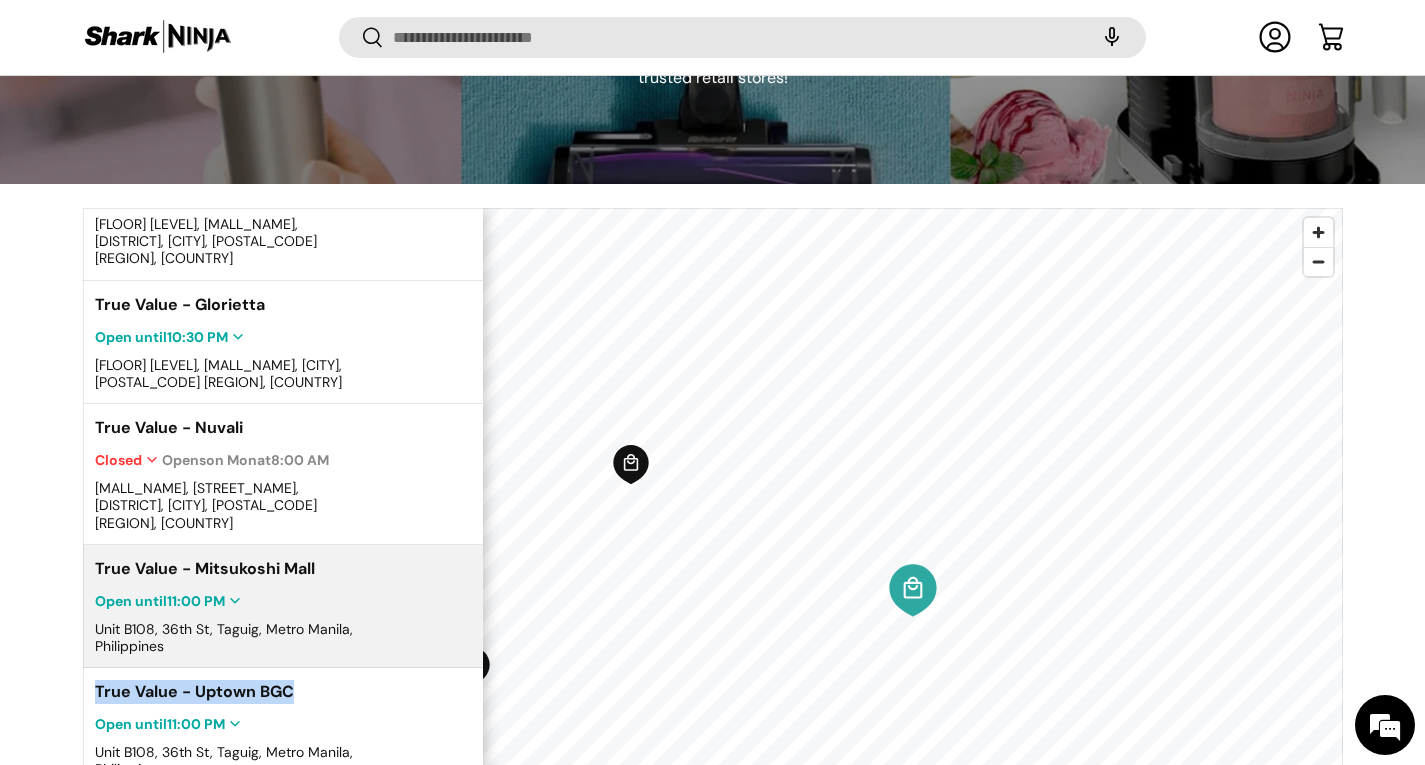 click on "True Value - Mitsukoshi Mall" at bounding box center (205, 569) 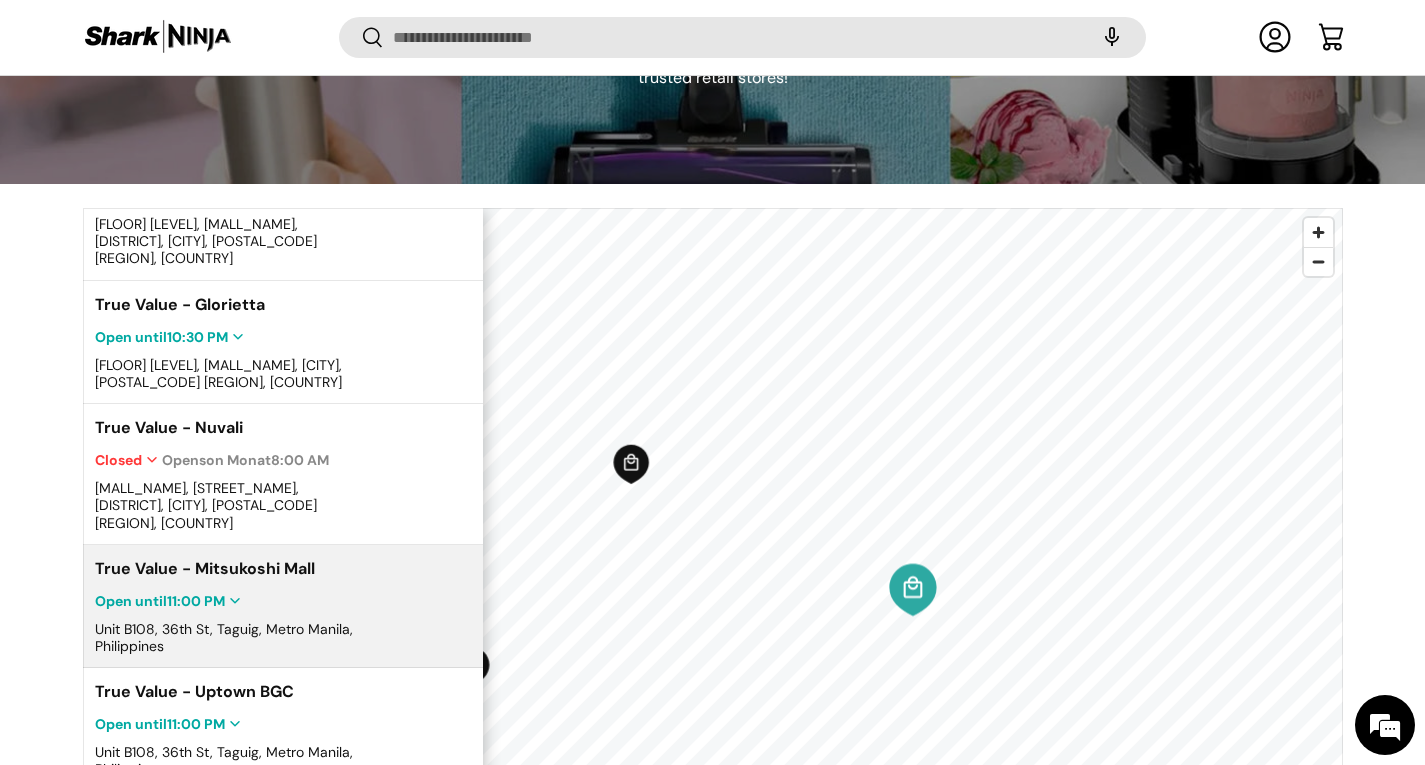 click on "True Value - Mitsukoshi Mall" at bounding box center (205, 569) 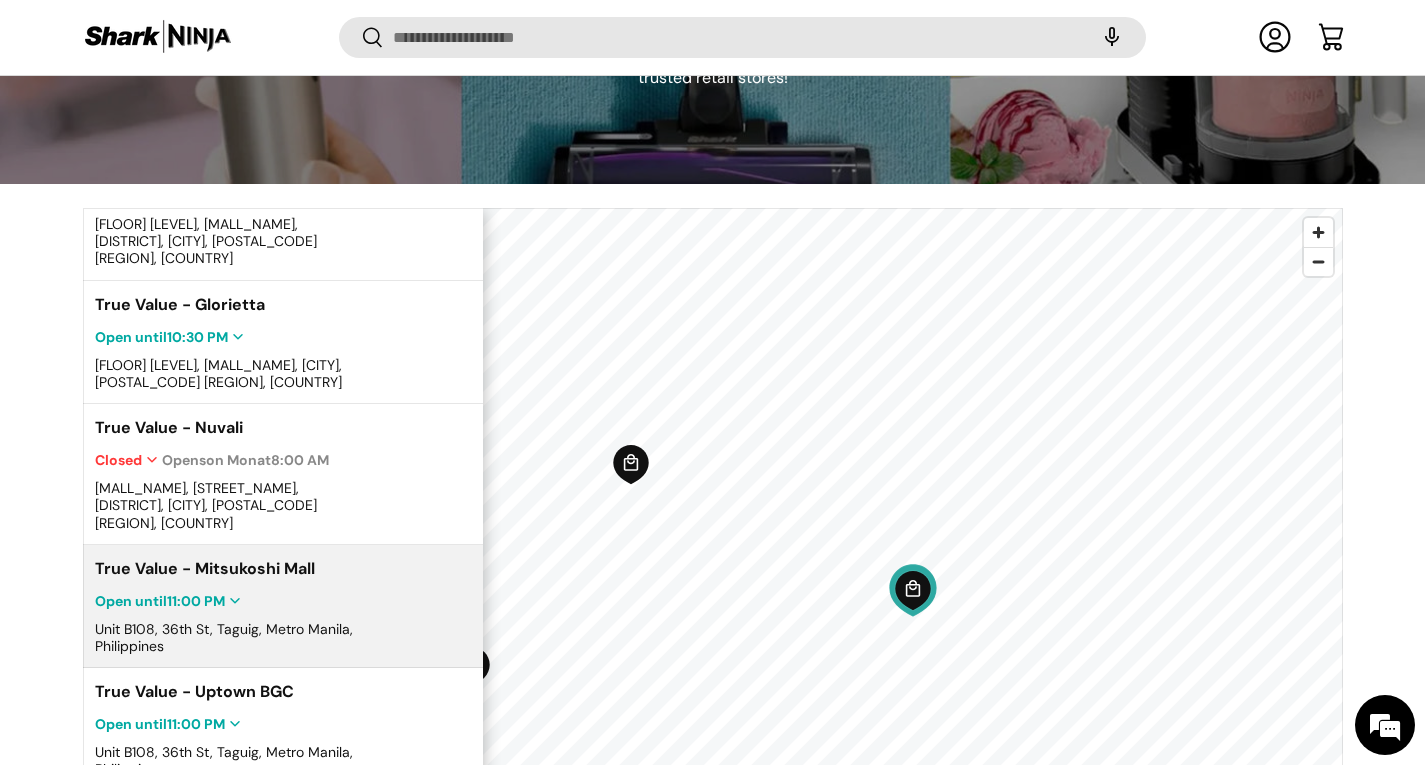scroll, scrollTop: 621, scrollLeft: 0, axis: vertical 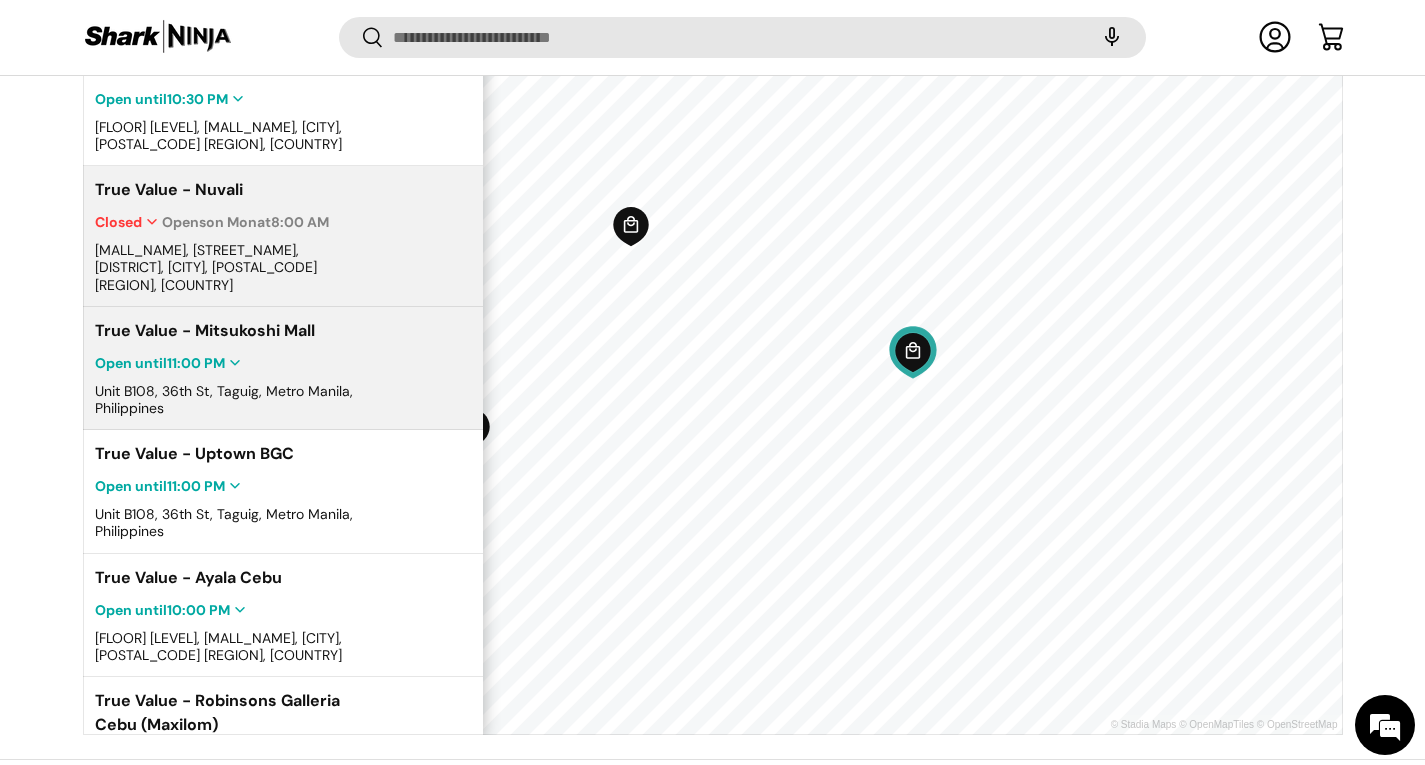 drag, startPoint x: 349, startPoint y: 294, endPoint x: 128, endPoint y: 285, distance: 221.18318 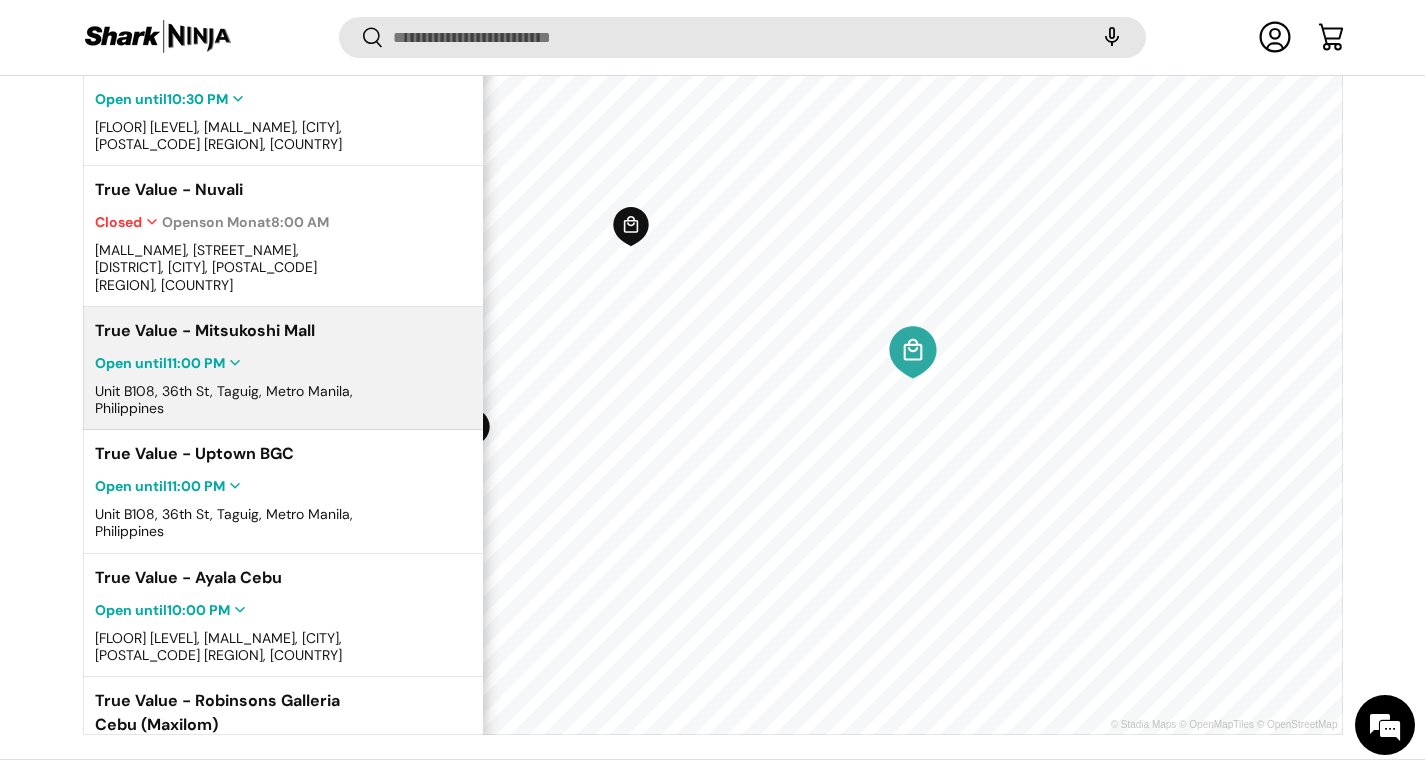 click on "True Value - Mitsukoshi Mall Open until  11:00 PM Unit B108, 36th St, Taguig, Metro Manila, Philippines" at bounding box center [232, 368] 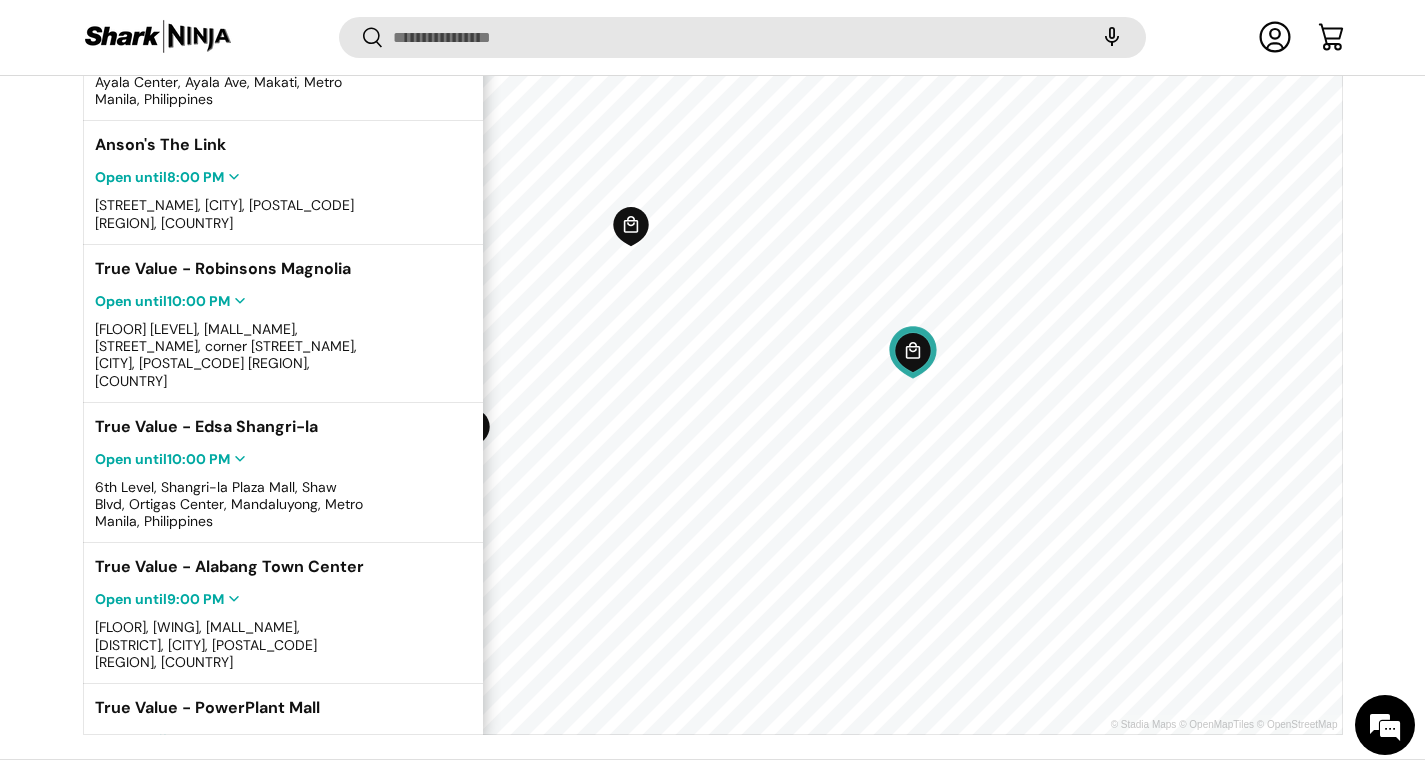 scroll, scrollTop: 0, scrollLeft: 0, axis: both 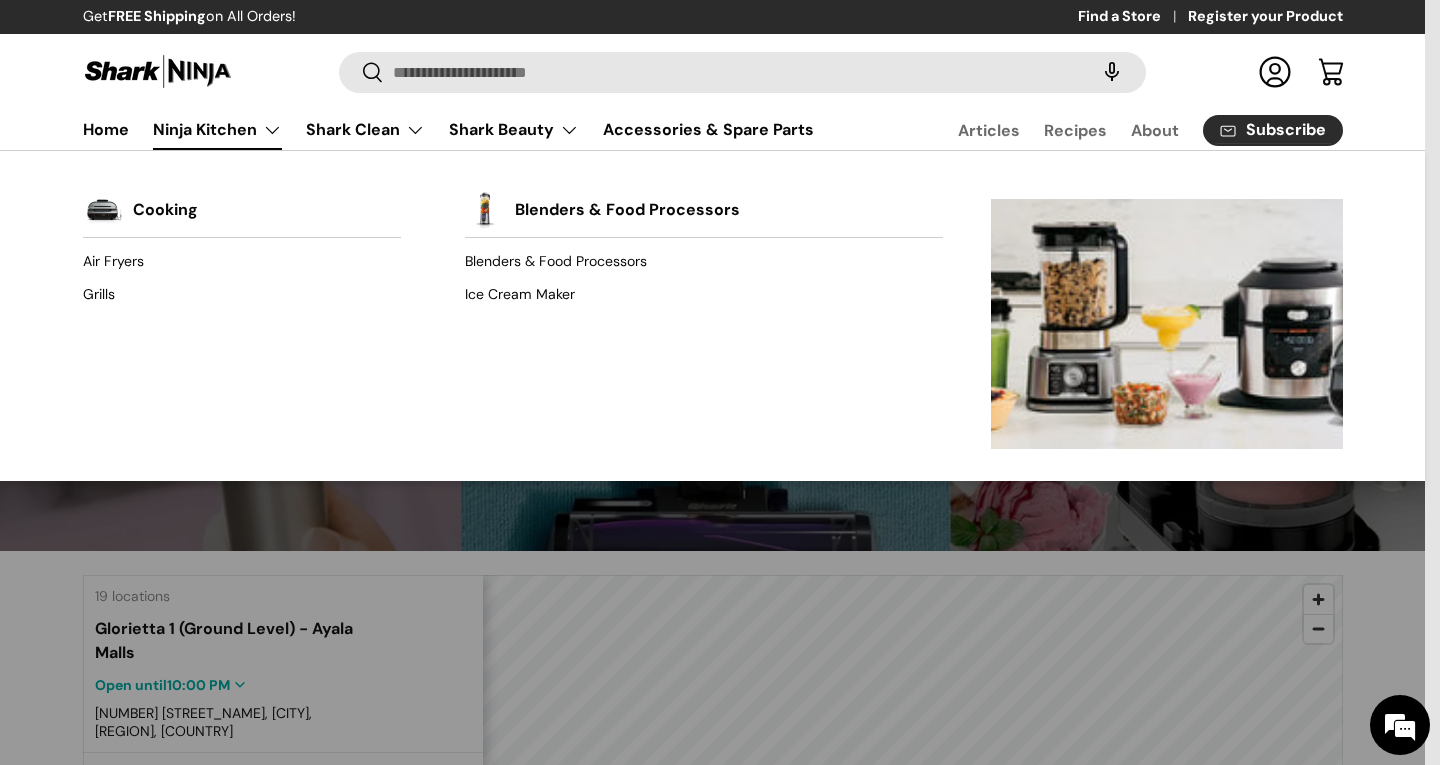 click on "Ninja Kitchen" at bounding box center [217, 130] 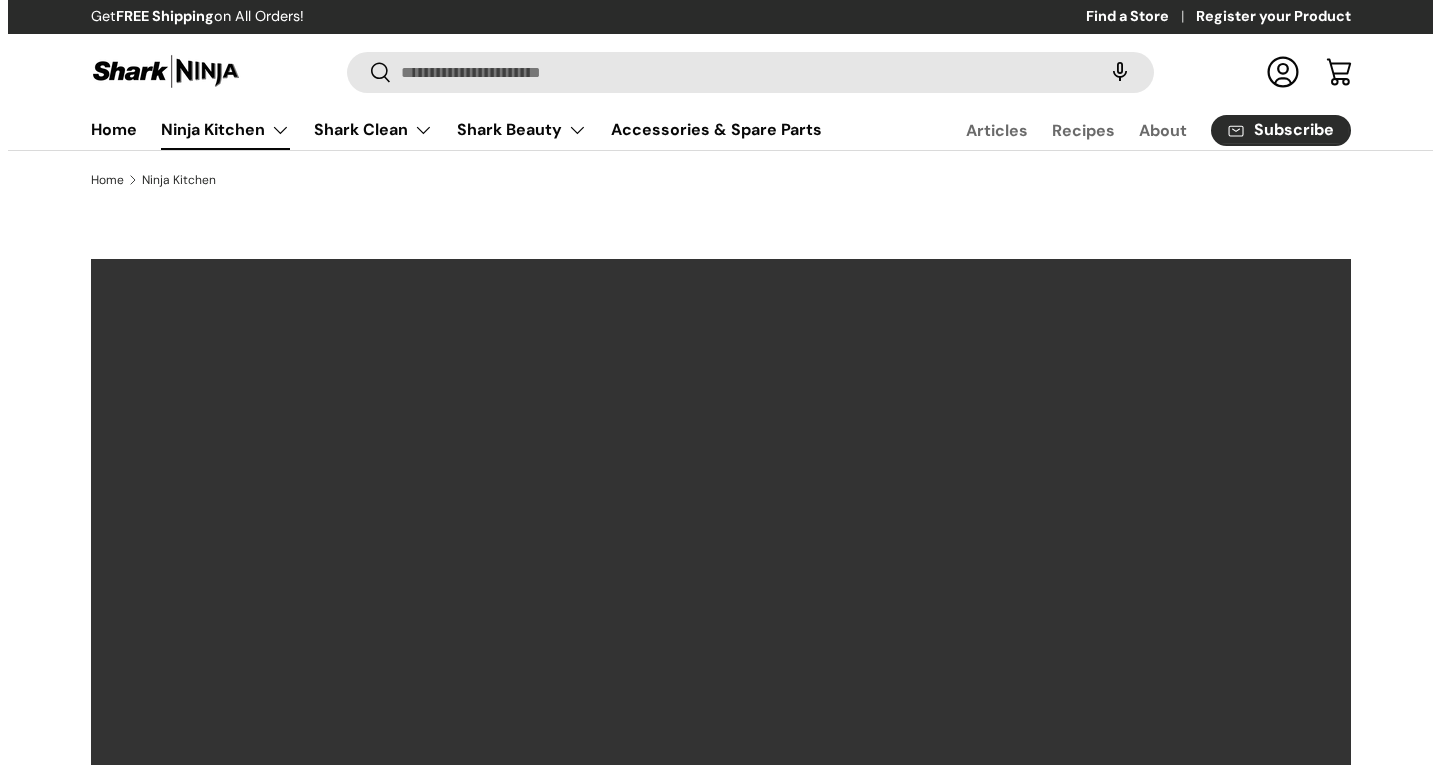 scroll, scrollTop: 0, scrollLeft: 0, axis: both 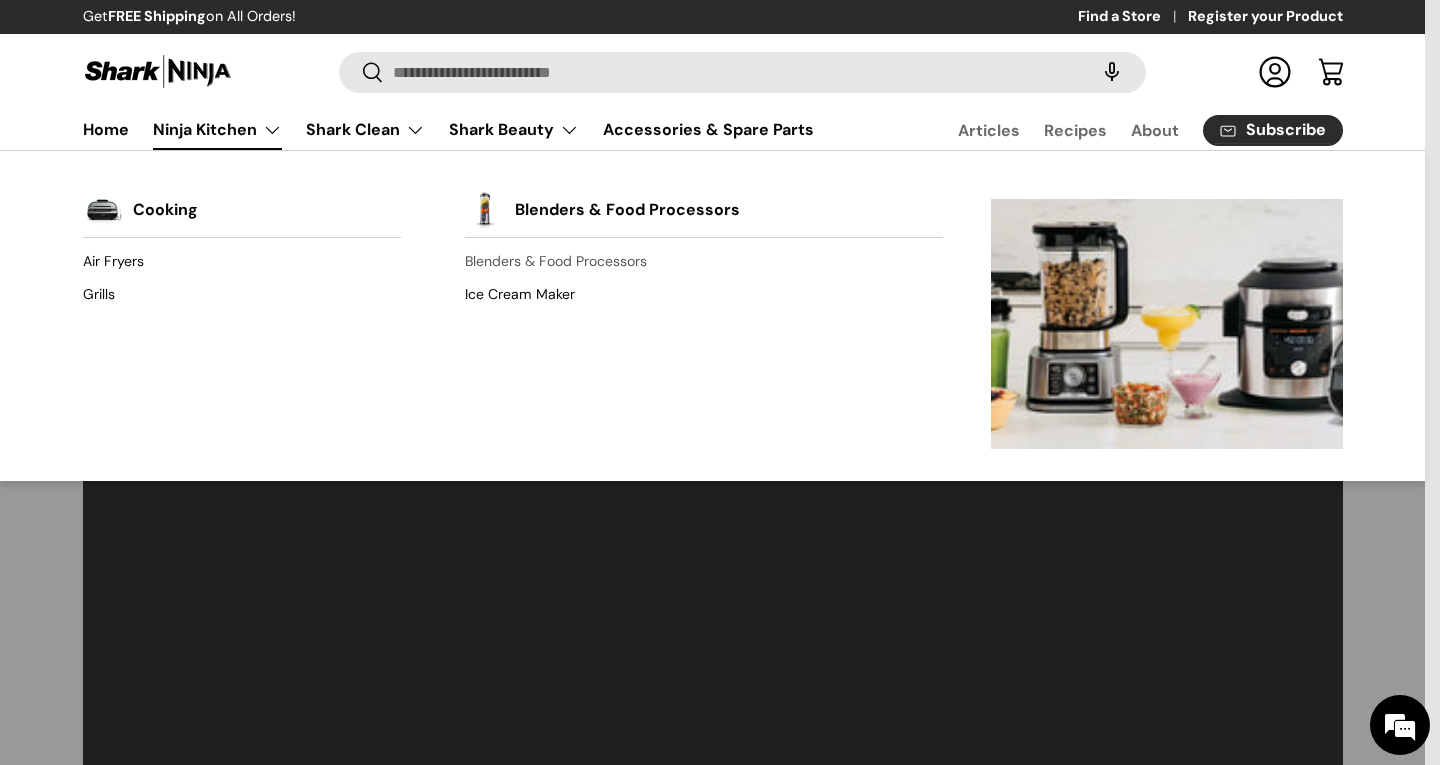 click on "Blenders & Food Processors" at bounding box center [704, 262] 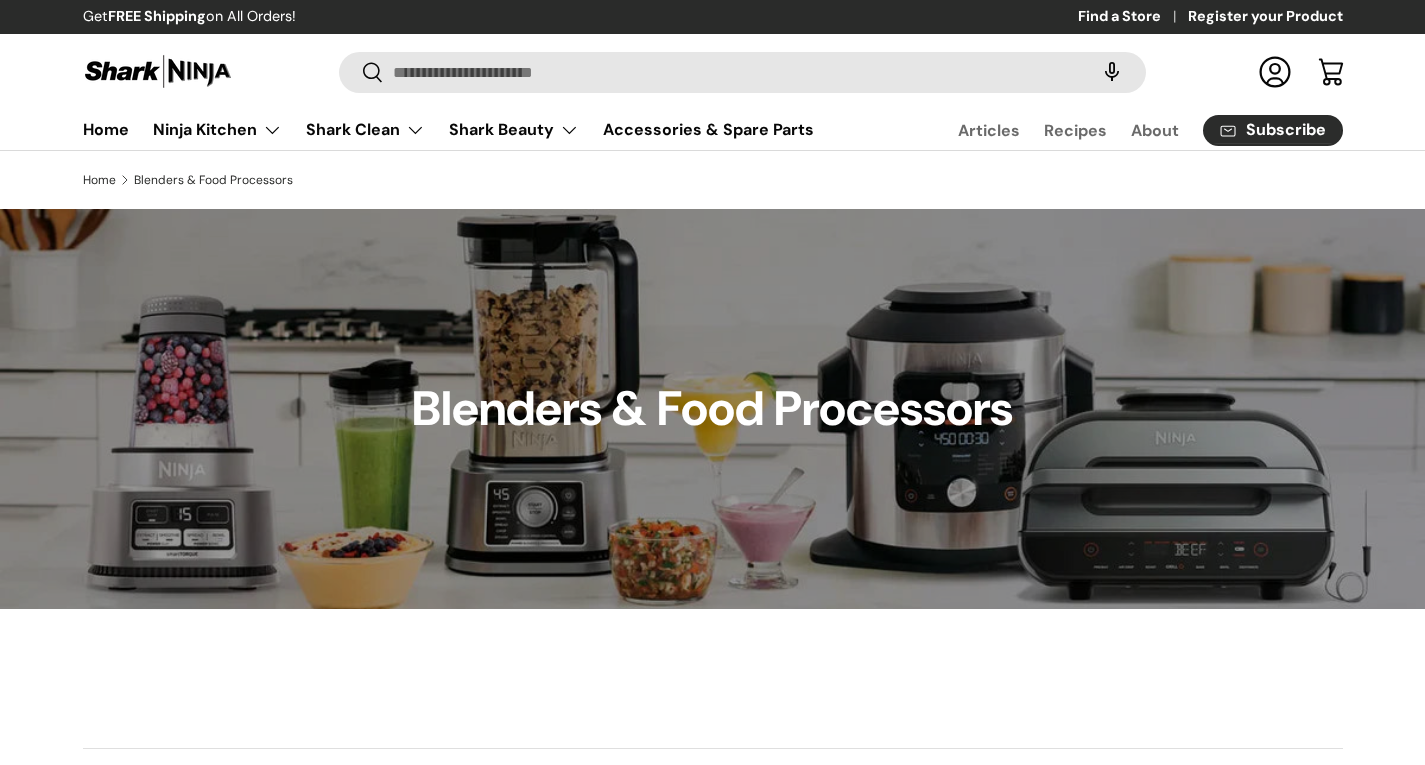 scroll, scrollTop: 0, scrollLeft: 0, axis: both 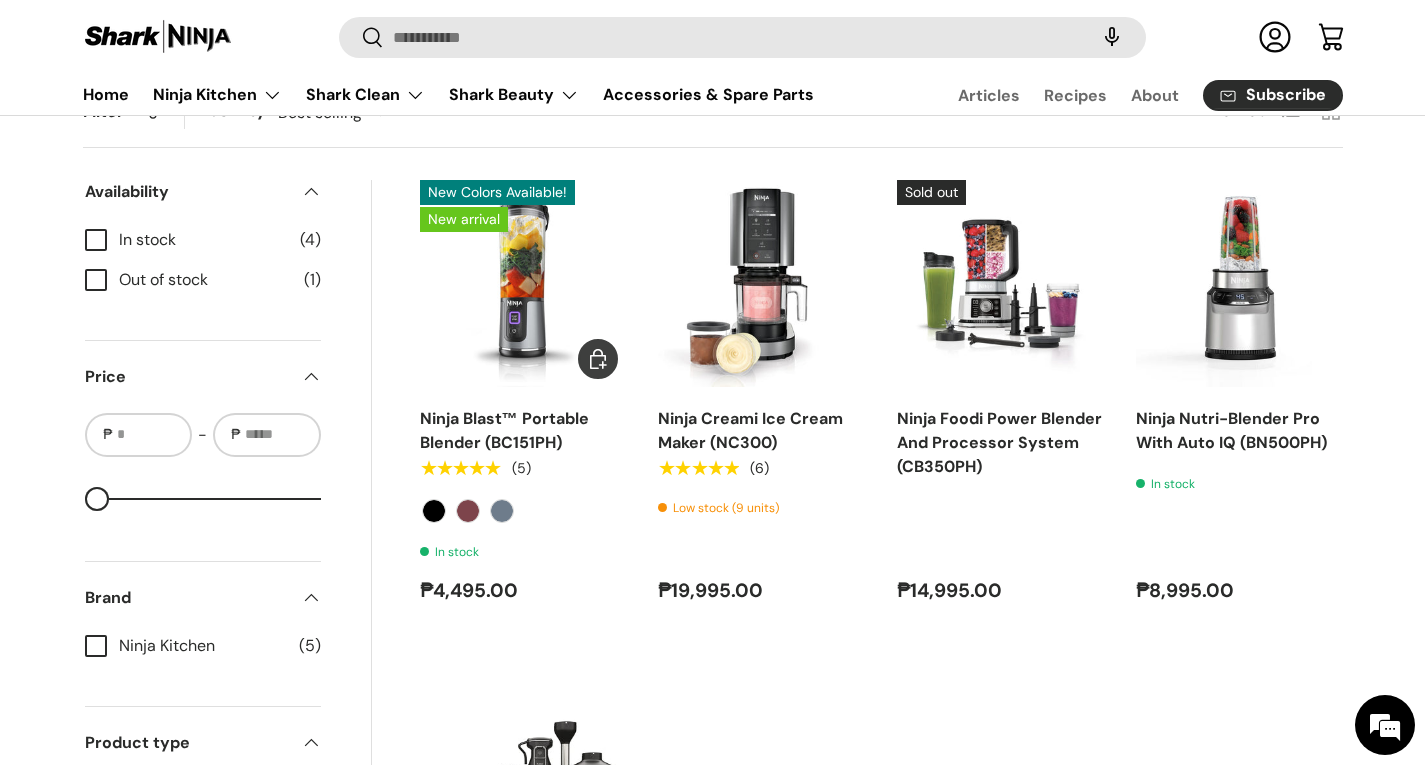 drag, startPoint x: 498, startPoint y: 180, endPoint x: 466, endPoint y: 250, distance: 76.96753 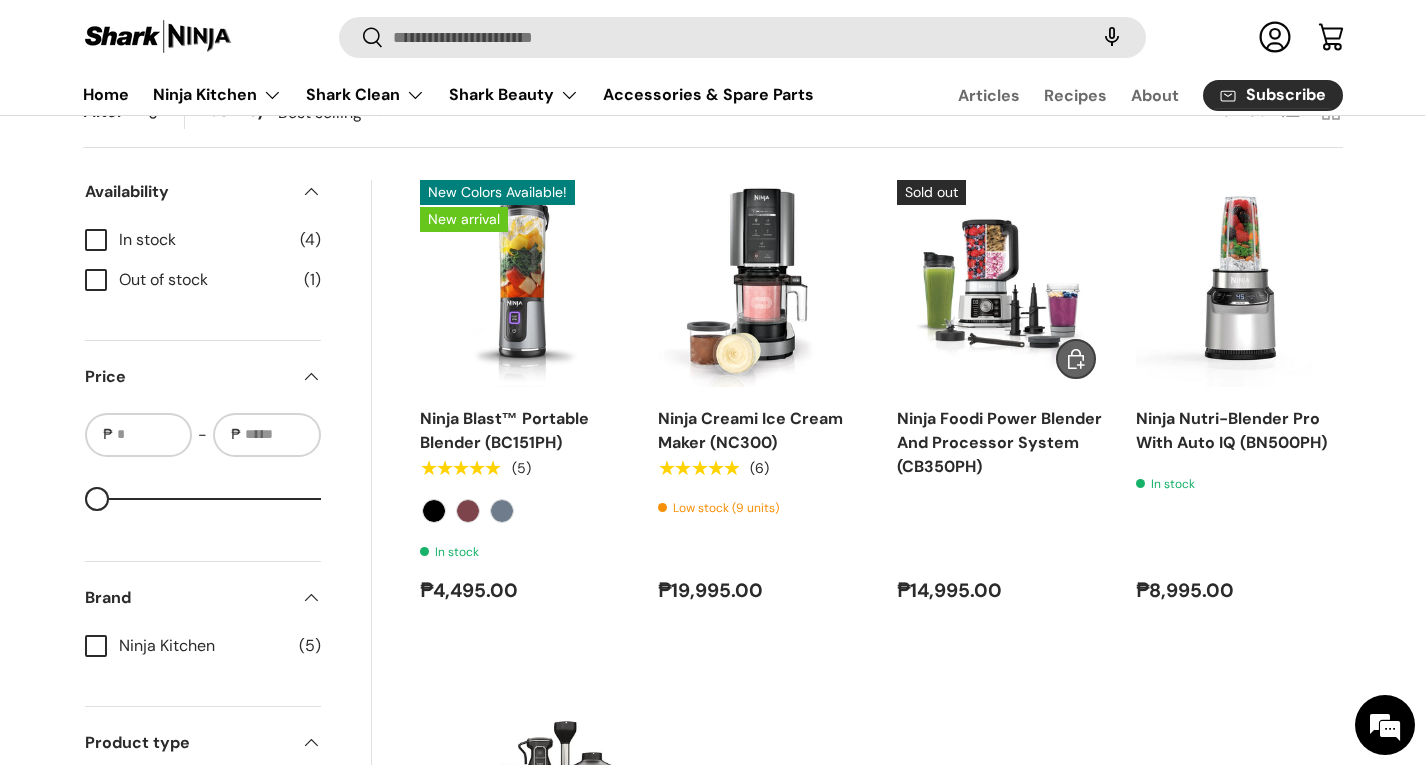 click at bounding box center [0, 0] 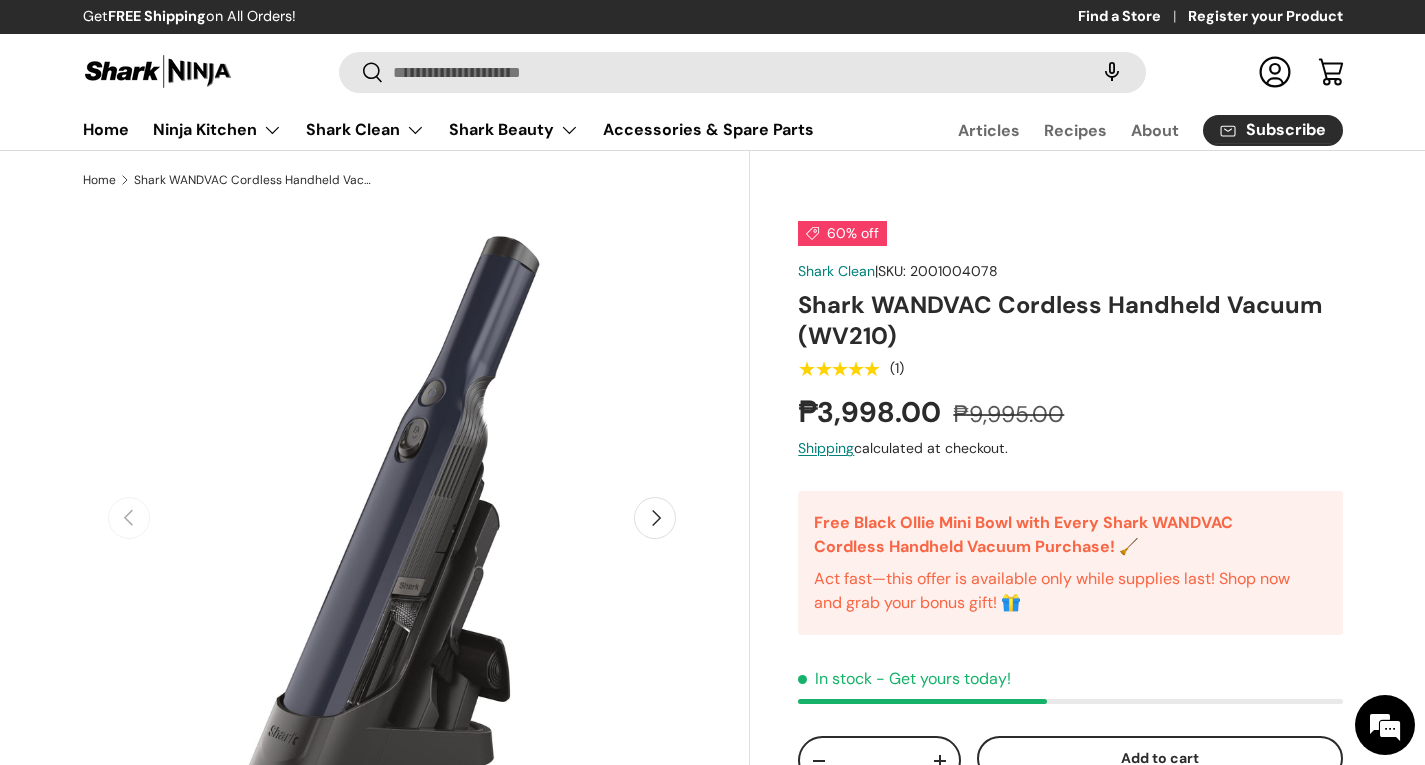 scroll, scrollTop: 0, scrollLeft: 0, axis: both 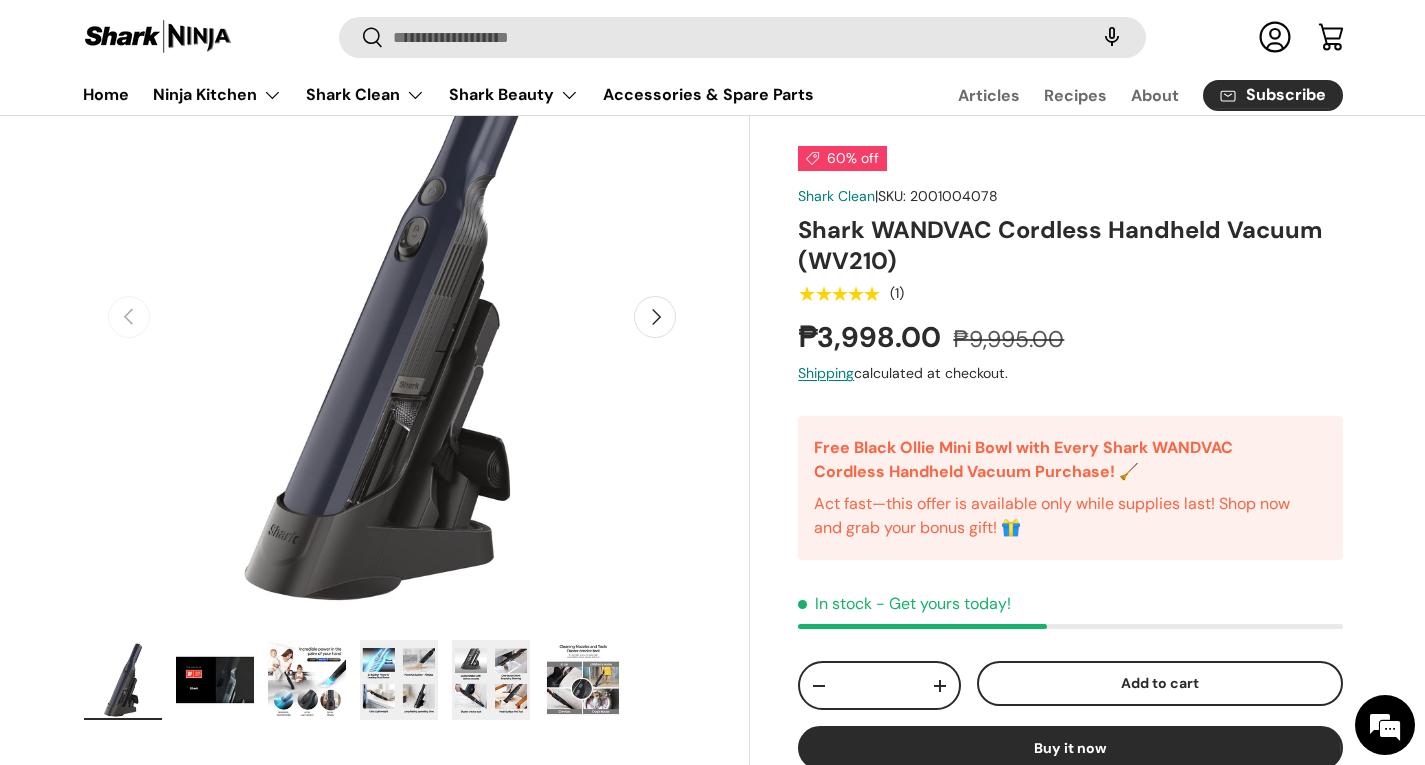 click on "Previous
Next
Loading...
Load image 1 in gallery view
Load image 2 in gallery view
Load image 3 in gallery view
Load image 4 in gallery view
Load image 5 in gallery view
Load image 6 in gallery view" at bounding box center (417, 387) 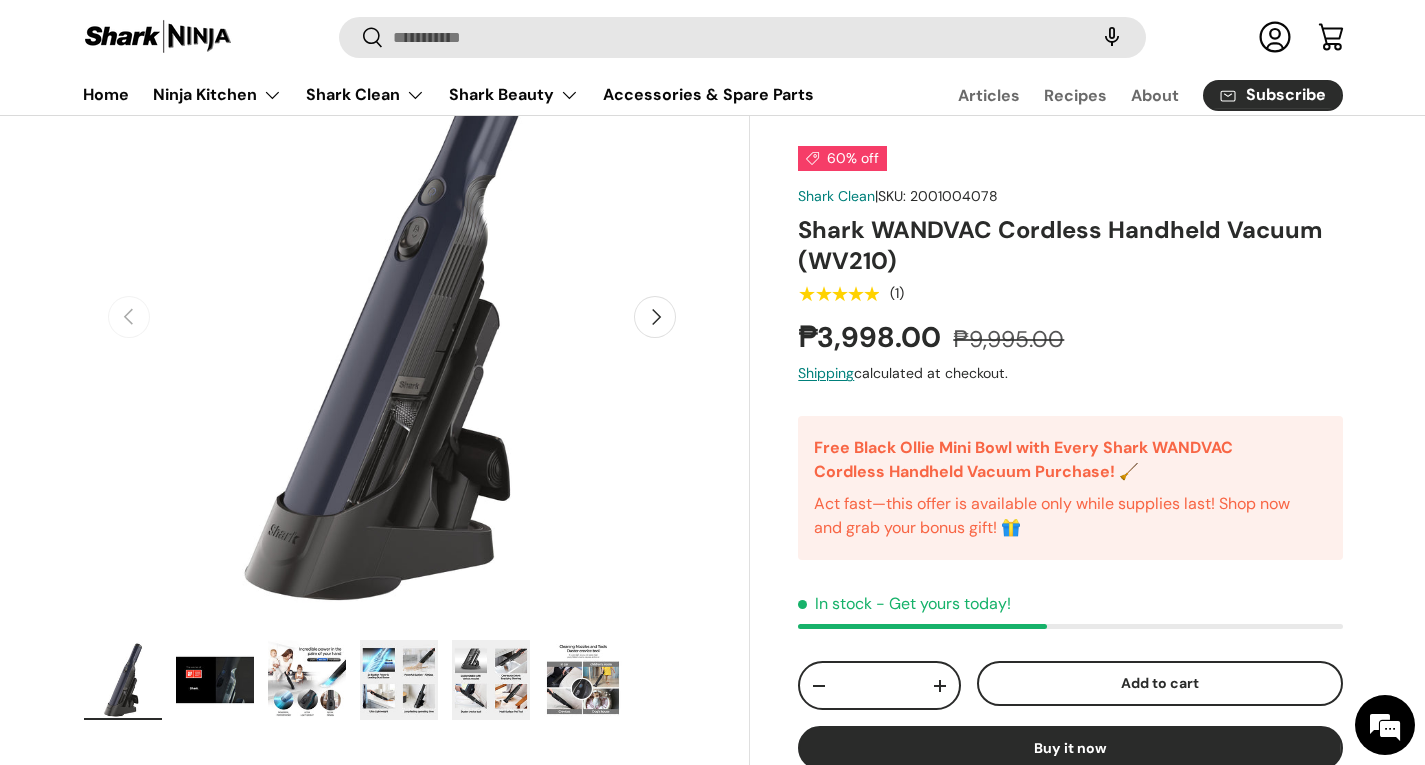 click at bounding box center [307, 680] 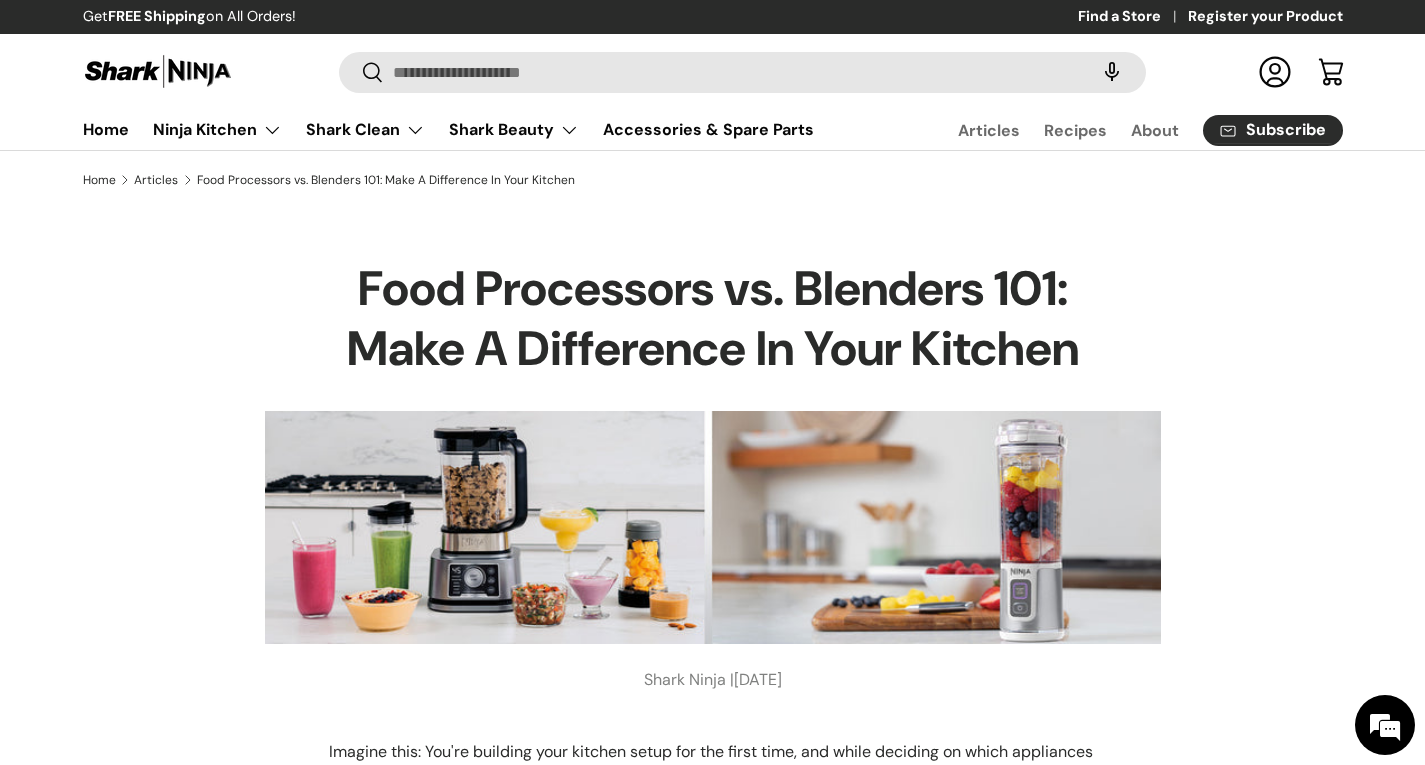 scroll, scrollTop: 0, scrollLeft: 0, axis: both 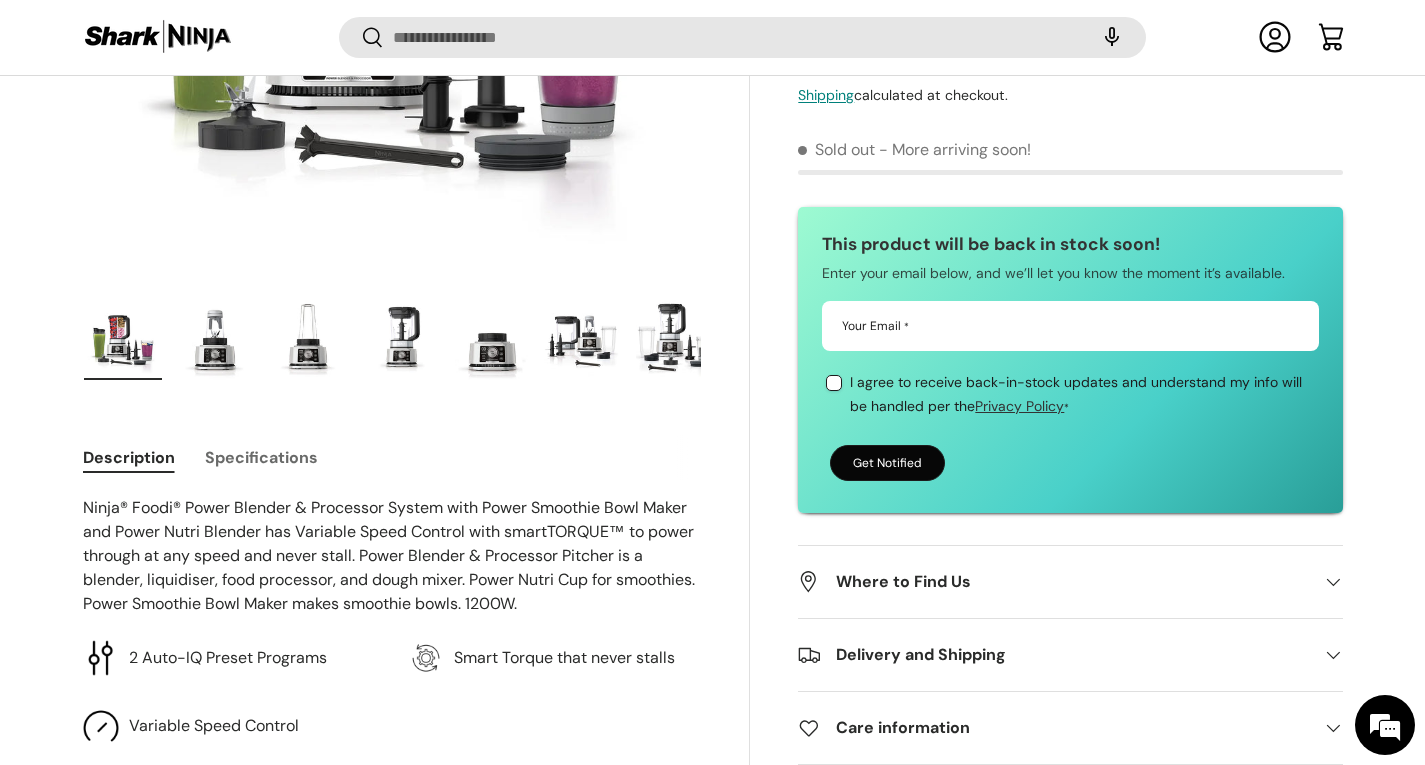 click on "Where to Find Us" at bounding box center [1070, 583] 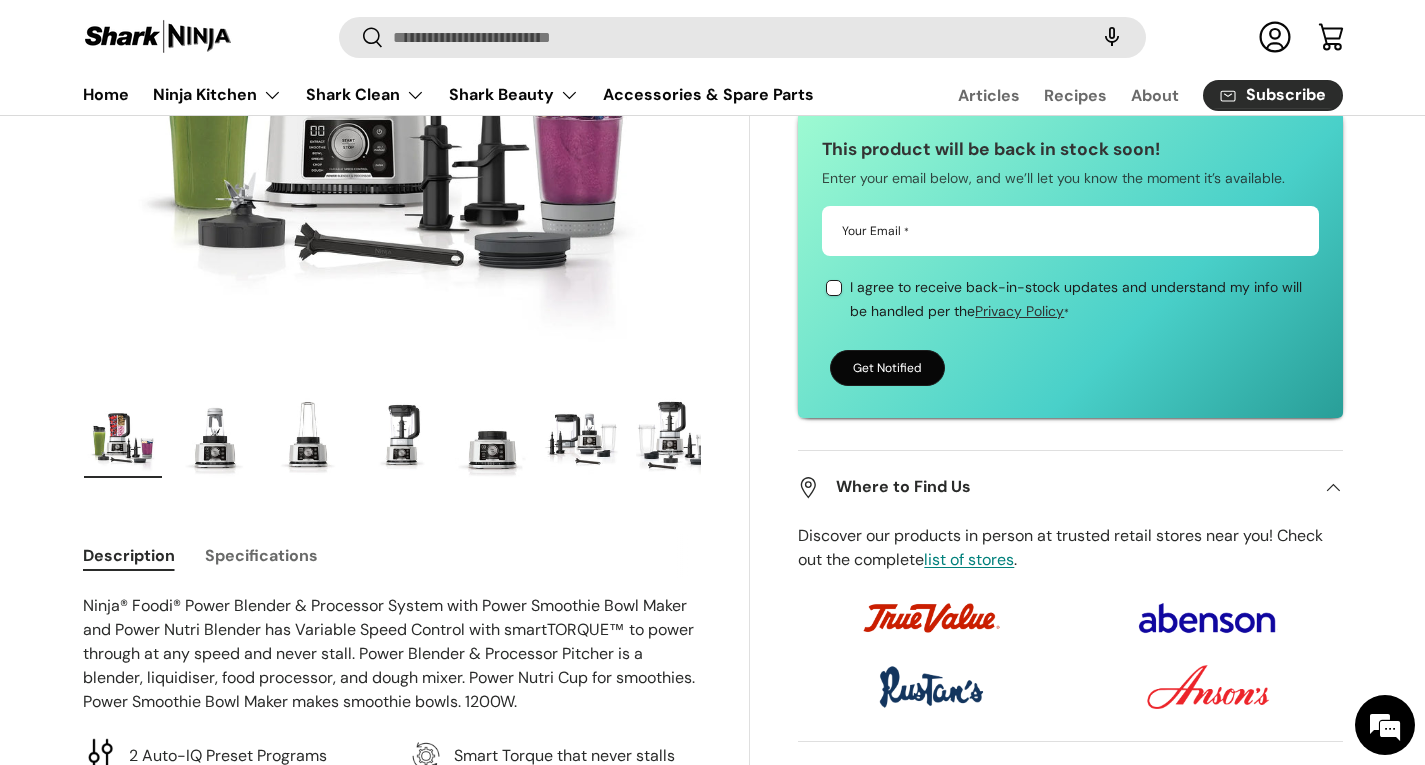 scroll, scrollTop: 408, scrollLeft: 0, axis: vertical 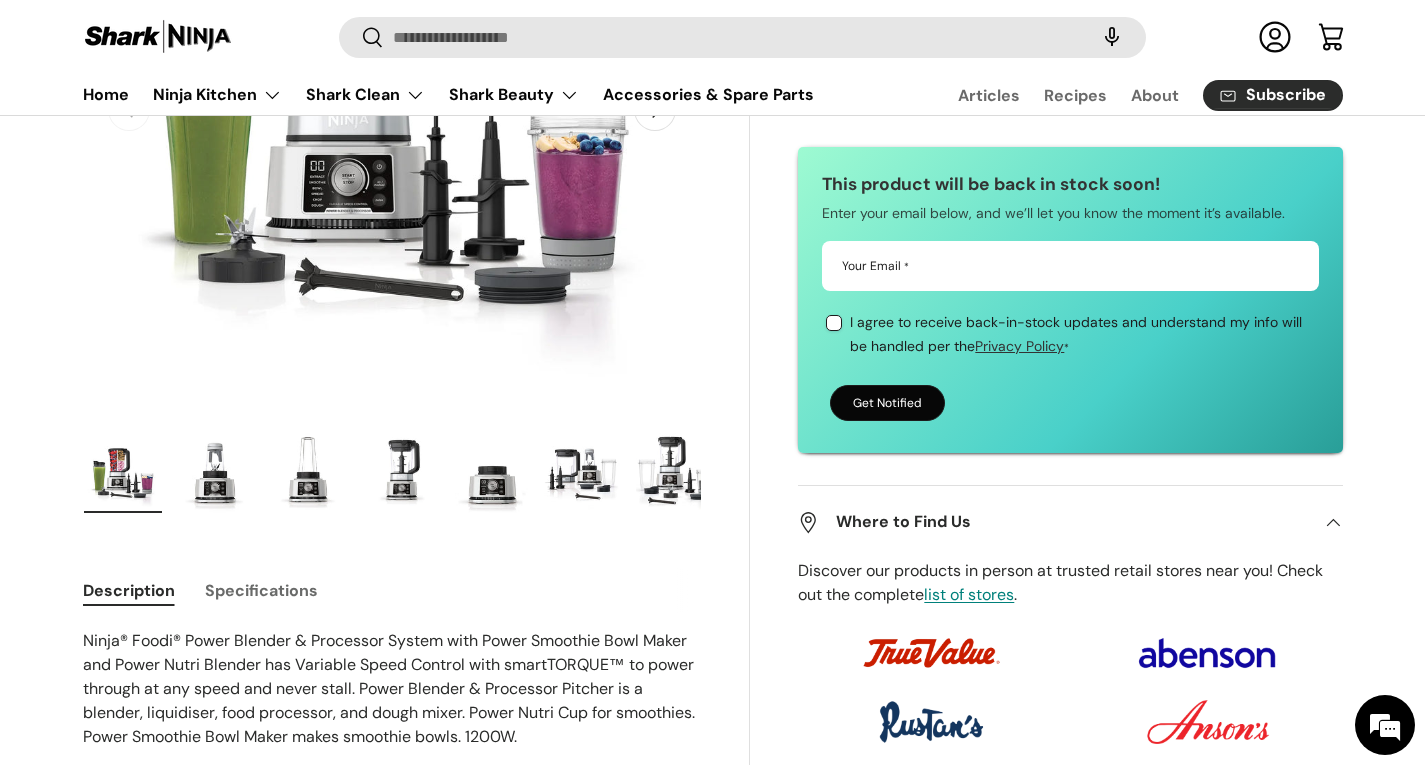 click at bounding box center (215, 473) 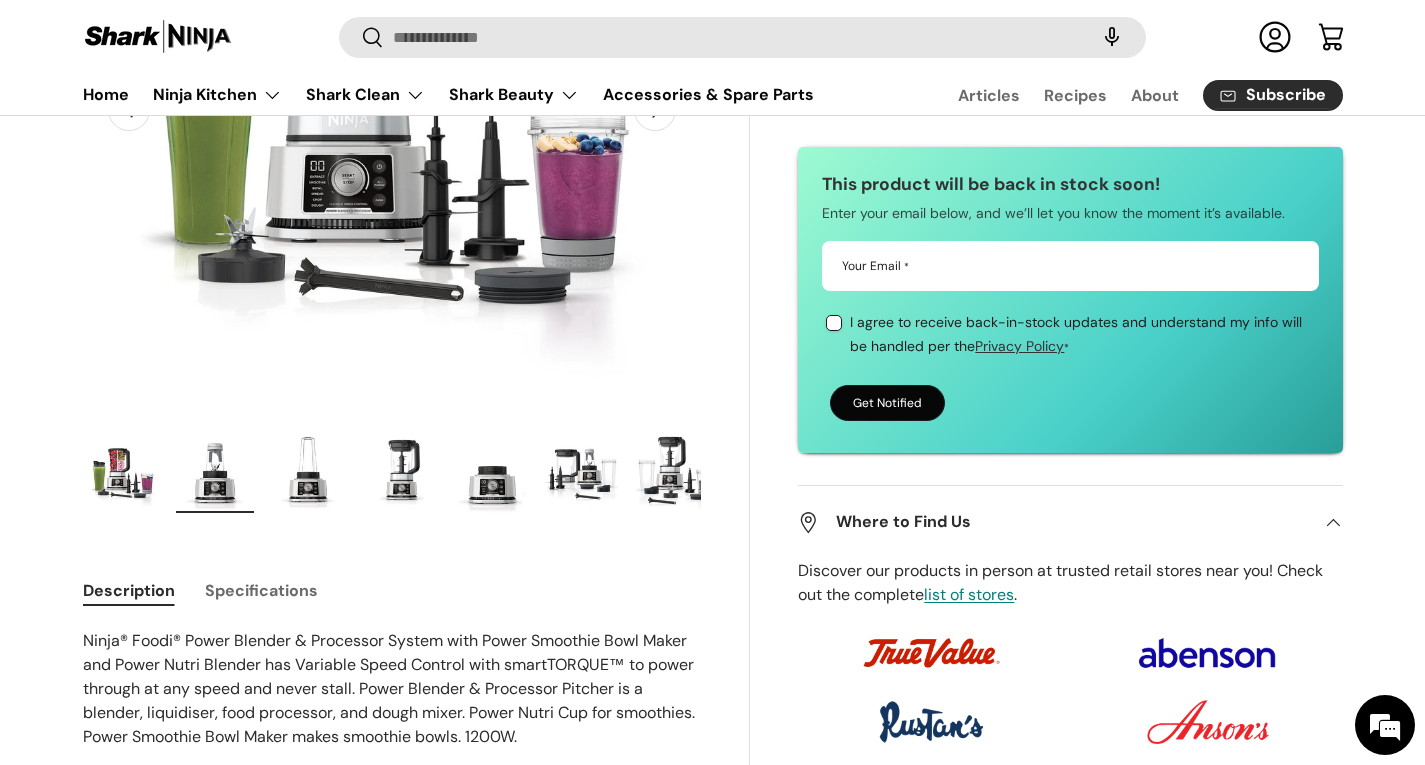 scroll, scrollTop: 0, scrollLeft: 629, axis: horizontal 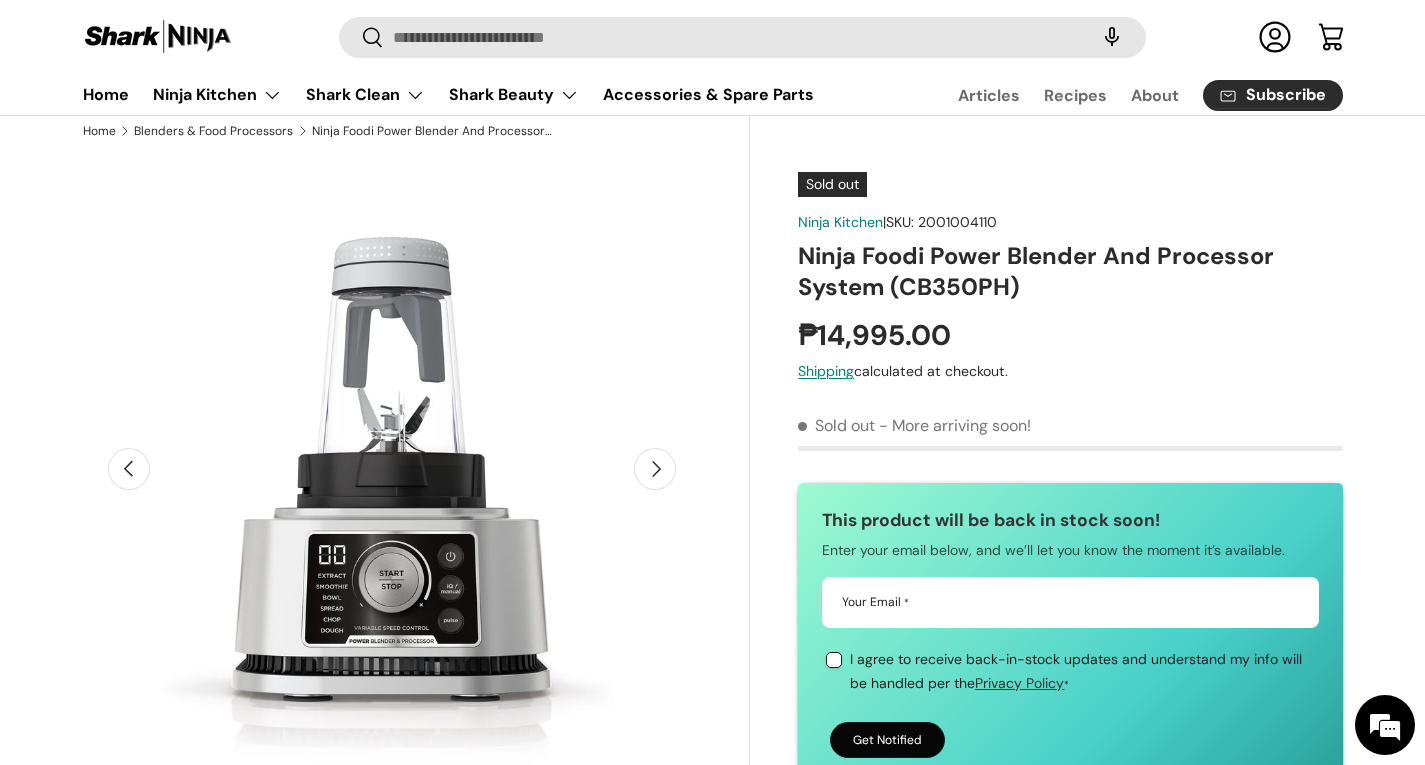 click on "Ninja Foodi Power Blender And Processor System (CB350PH)" at bounding box center [1070, 272] 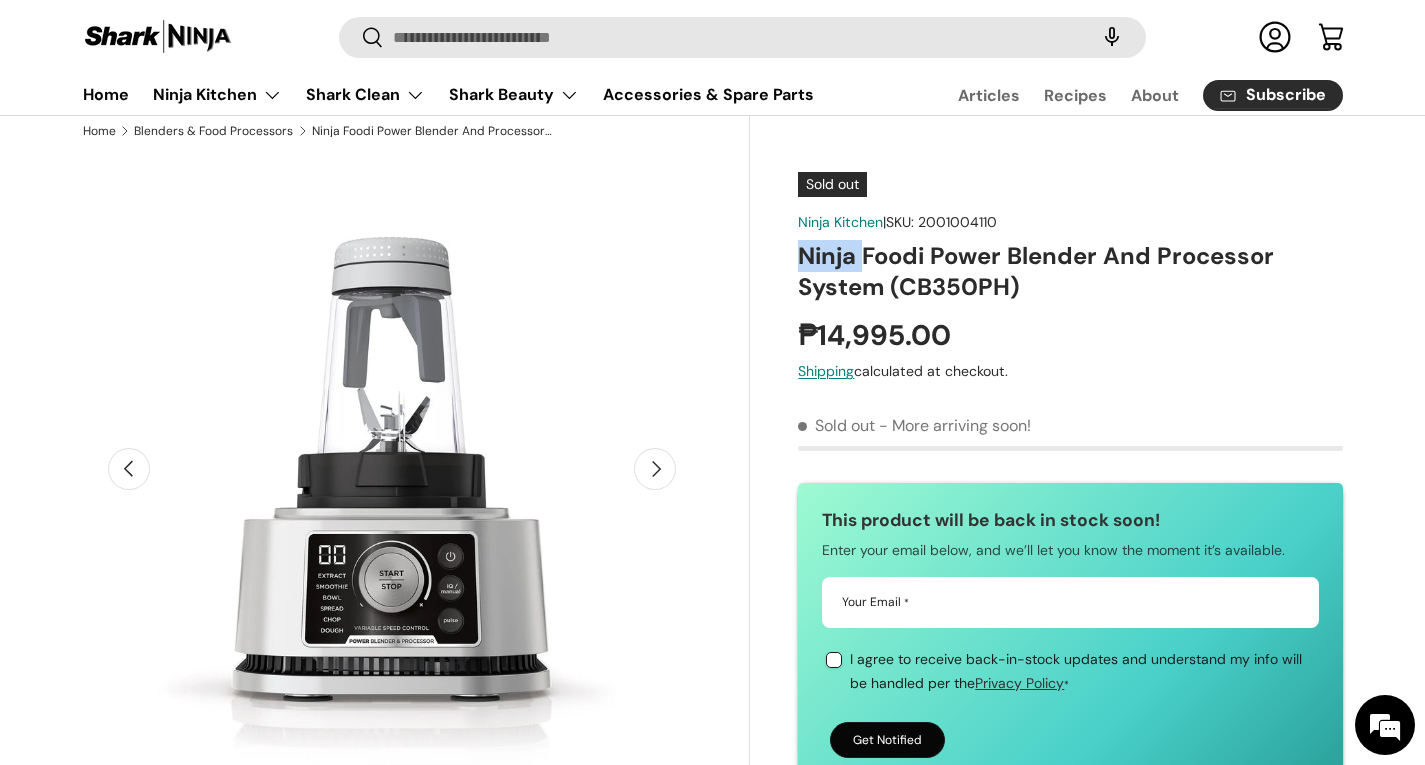 click on "Ninja Foodi Power Blender And Processor System (CB350PH)" at bounding box center [1070, 272] 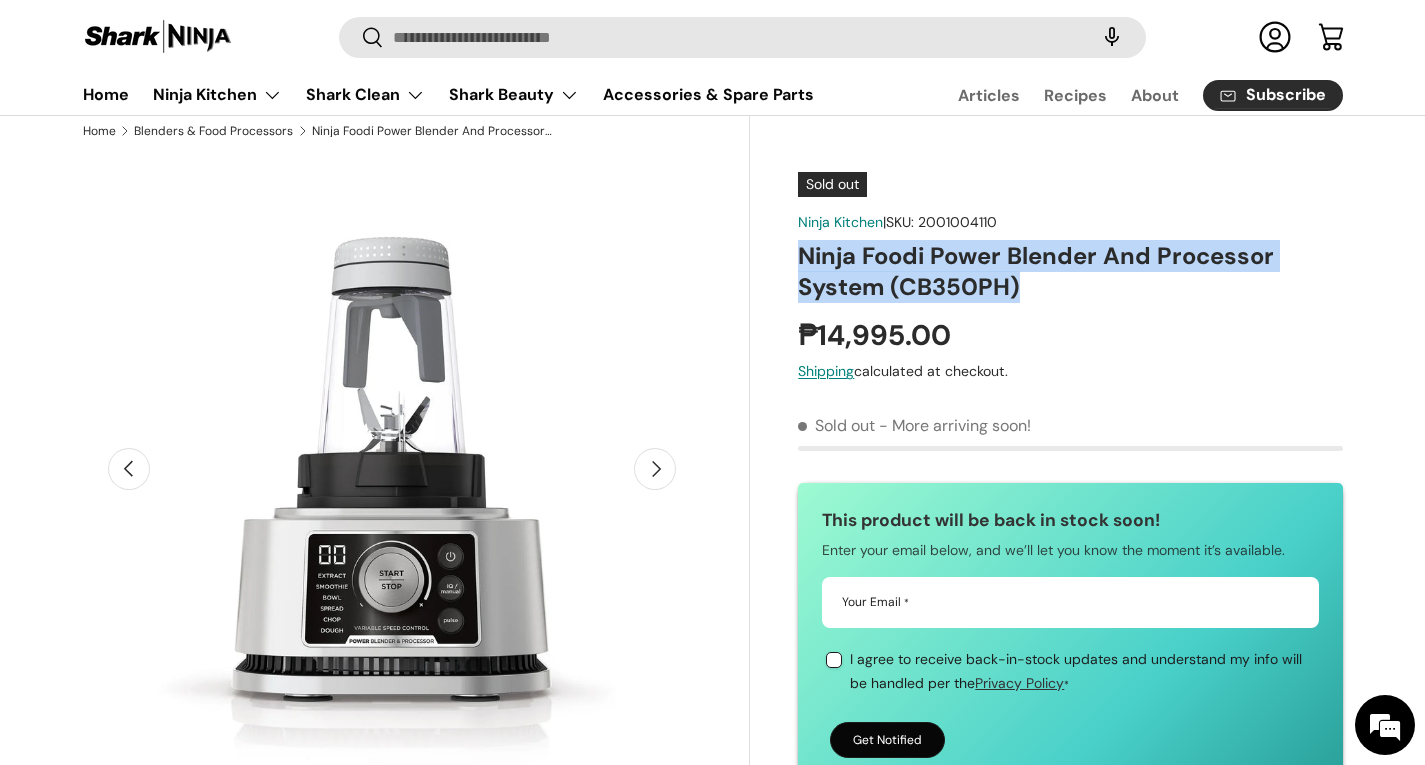 click on "Ninja Foodi Power Blender And Processor System (CB350PH)" at bounding box center [1070, 272] 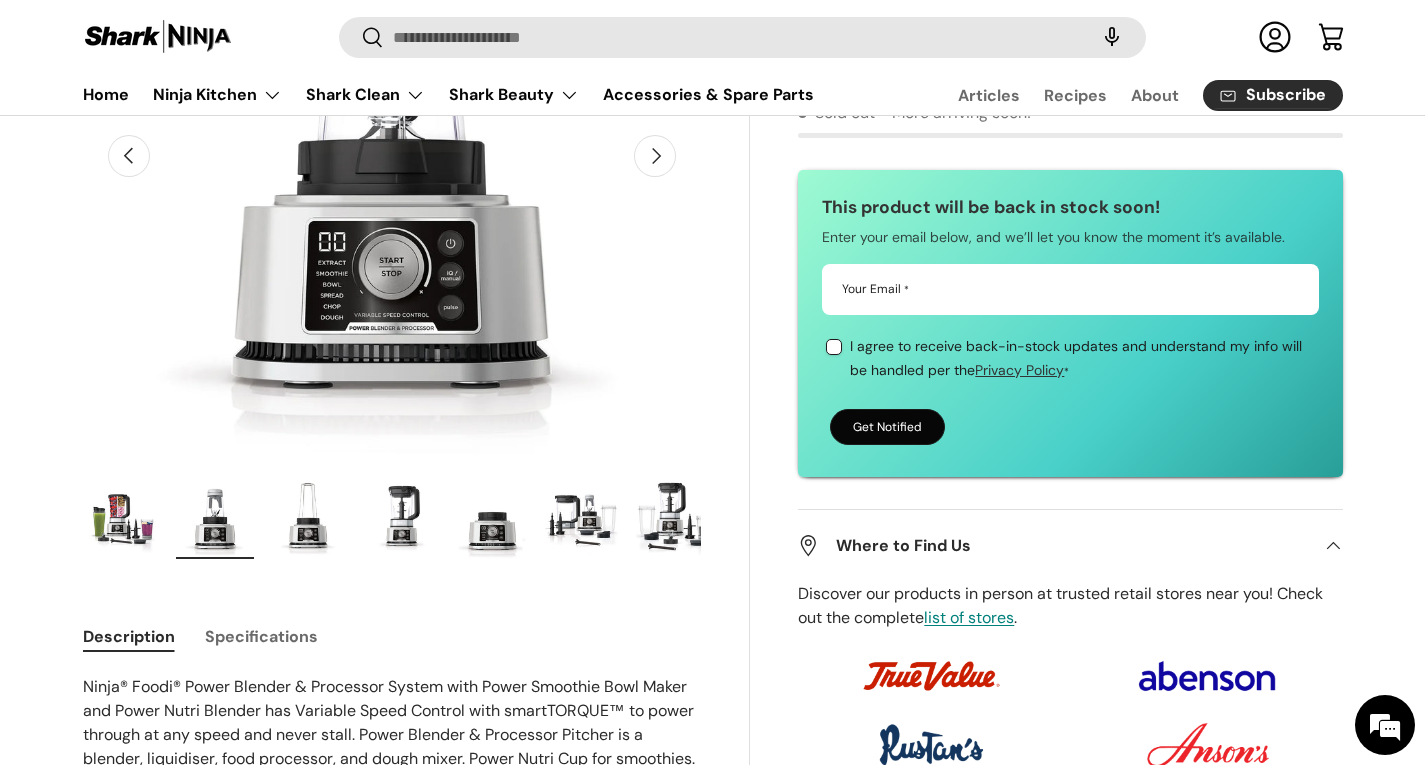 scroll, scrollTop: 250, scrollLeft: 0, axis: vertical 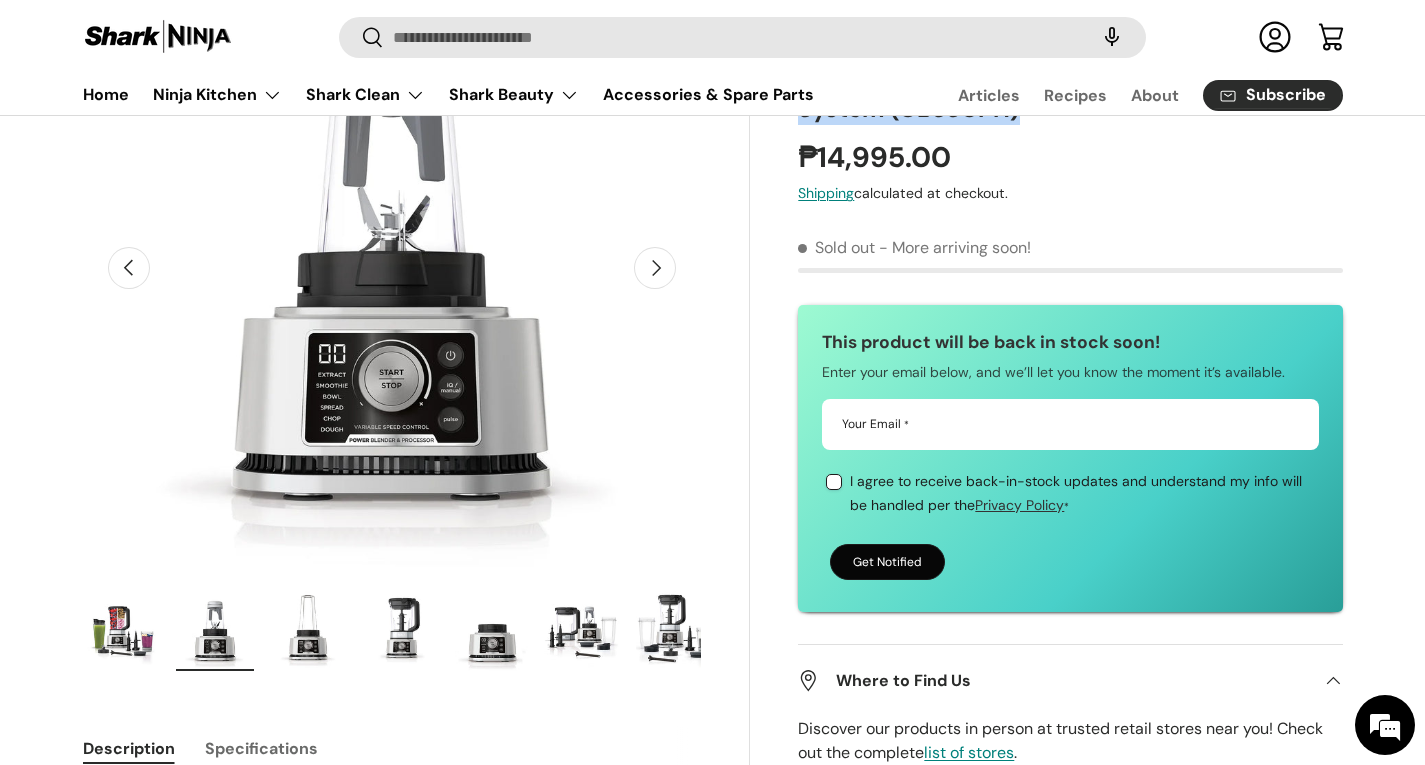 click at bounding box center [215, 631] 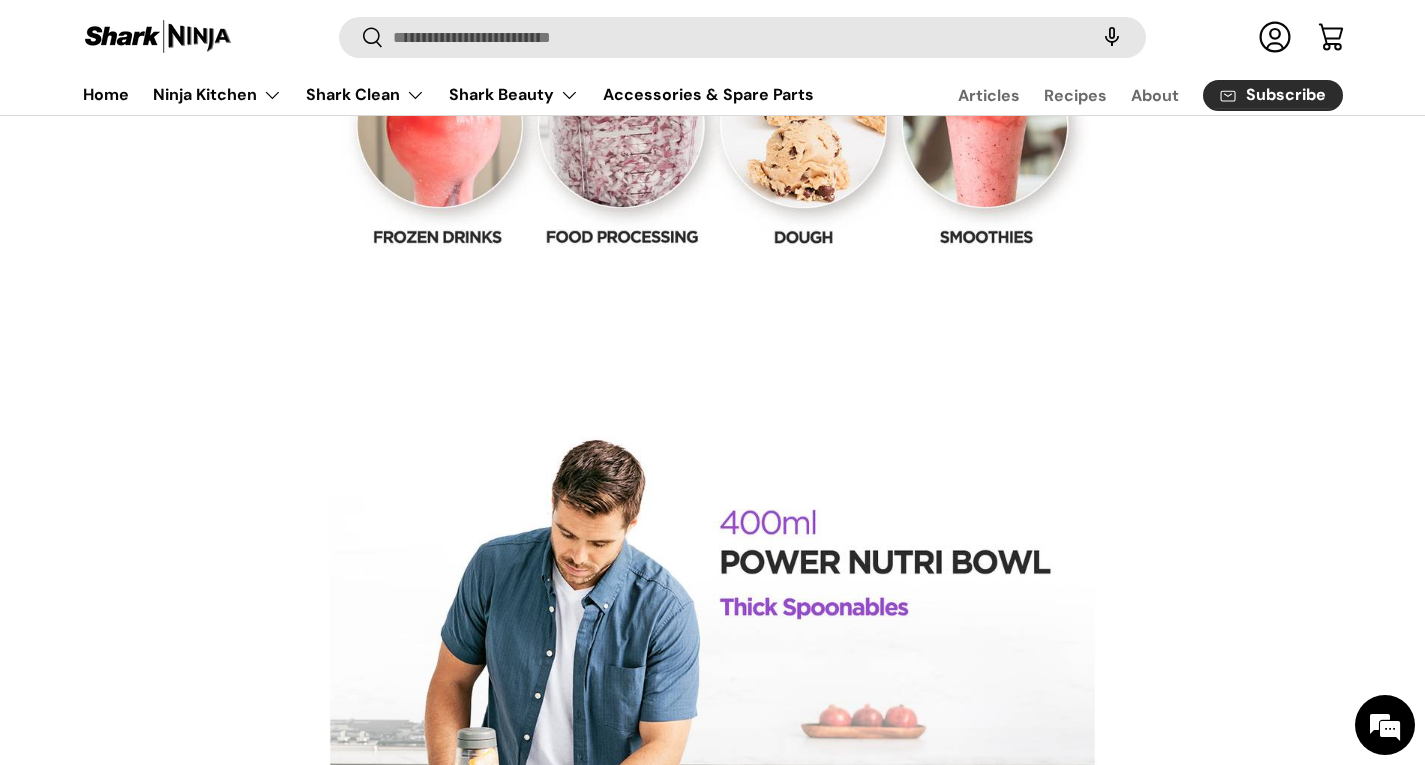 scroll, scrollTop: 2460, scrollLeft: 0, axis: vertical 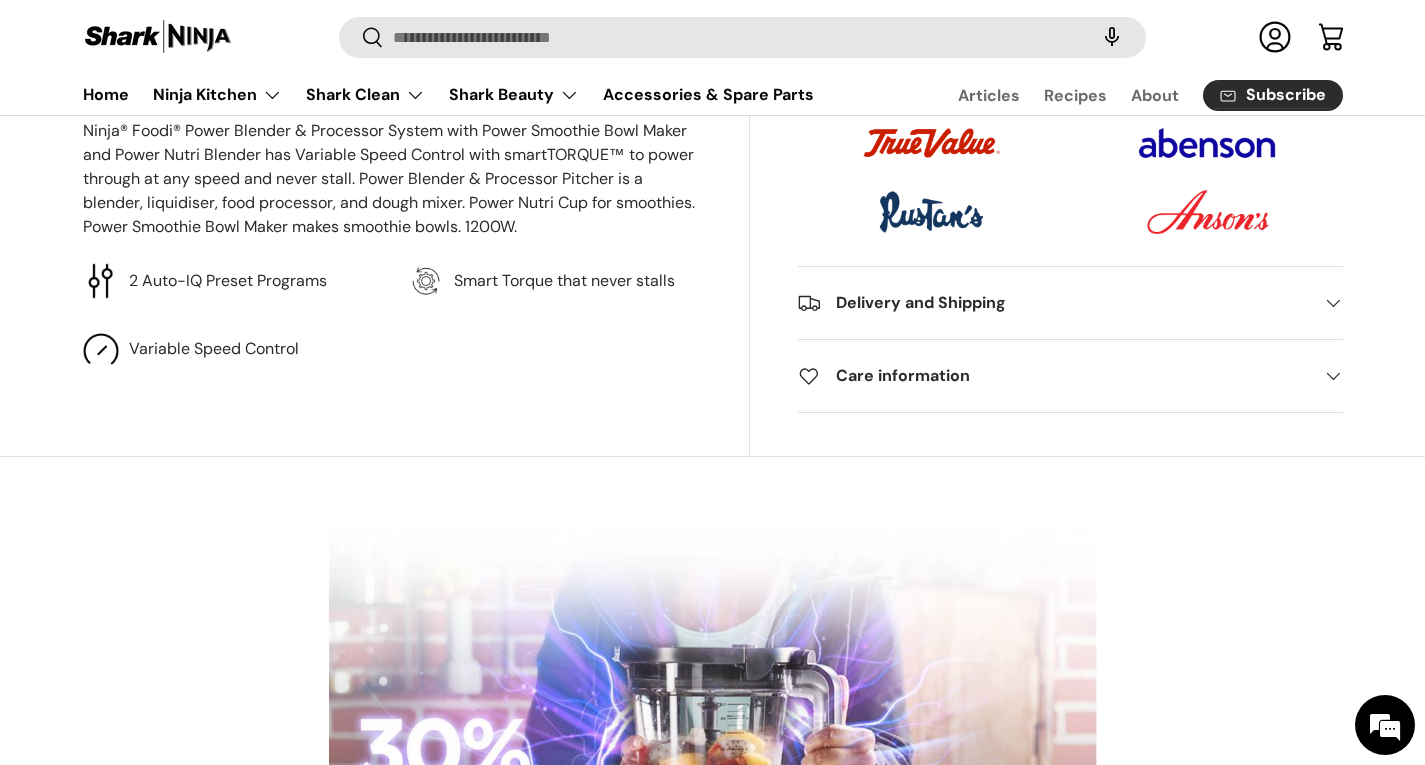 click at bounding box center [931, 143] 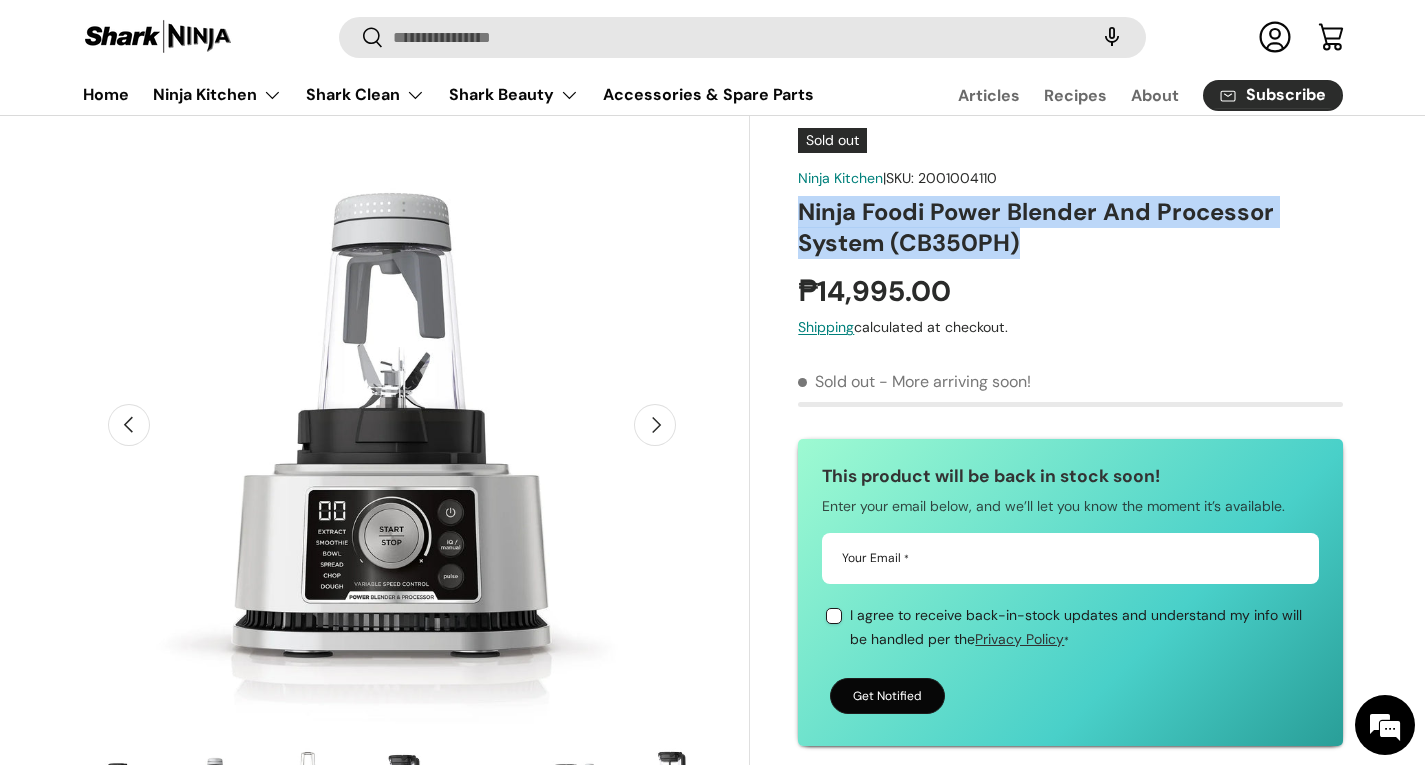 scroll, scrollTop: 0, scrollLeft: 0, axis: both 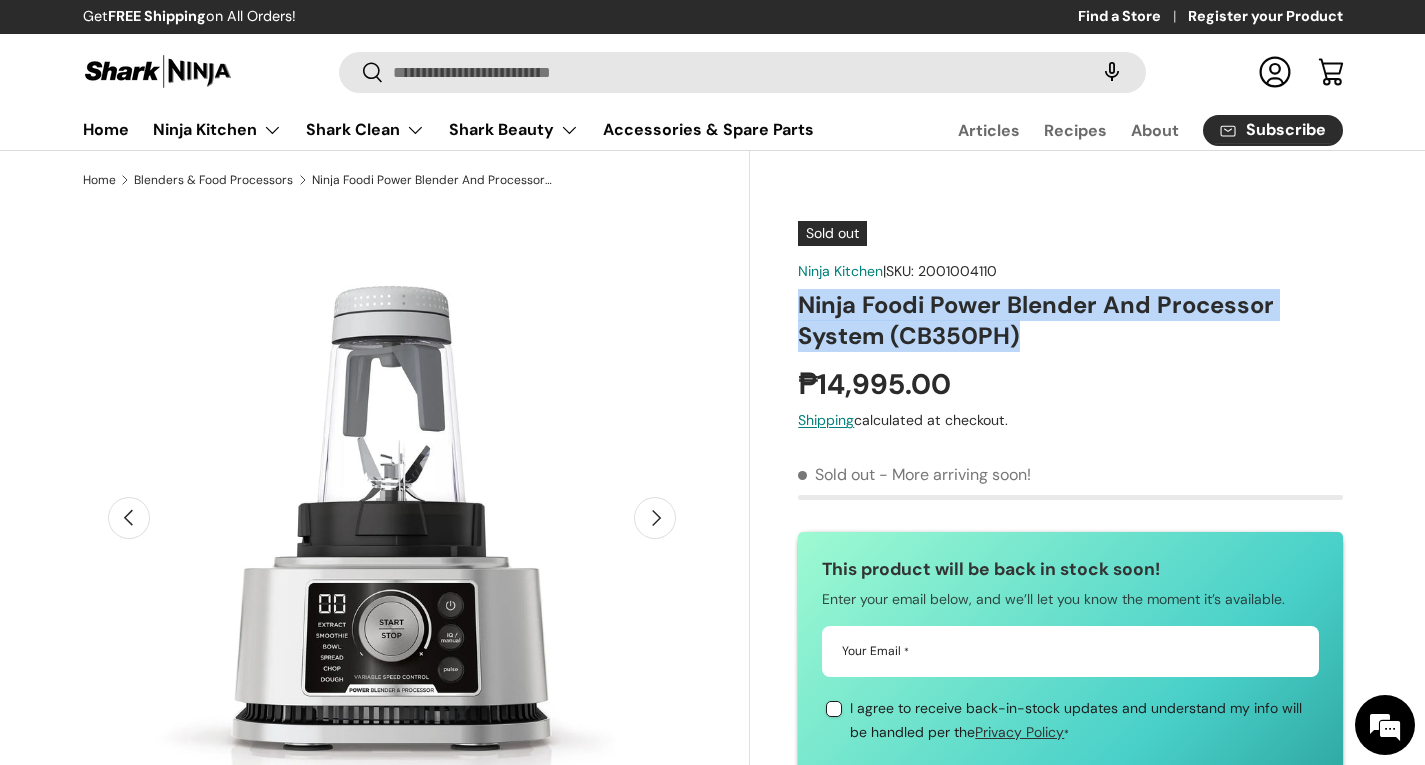 click at bounding box center [158, 71] 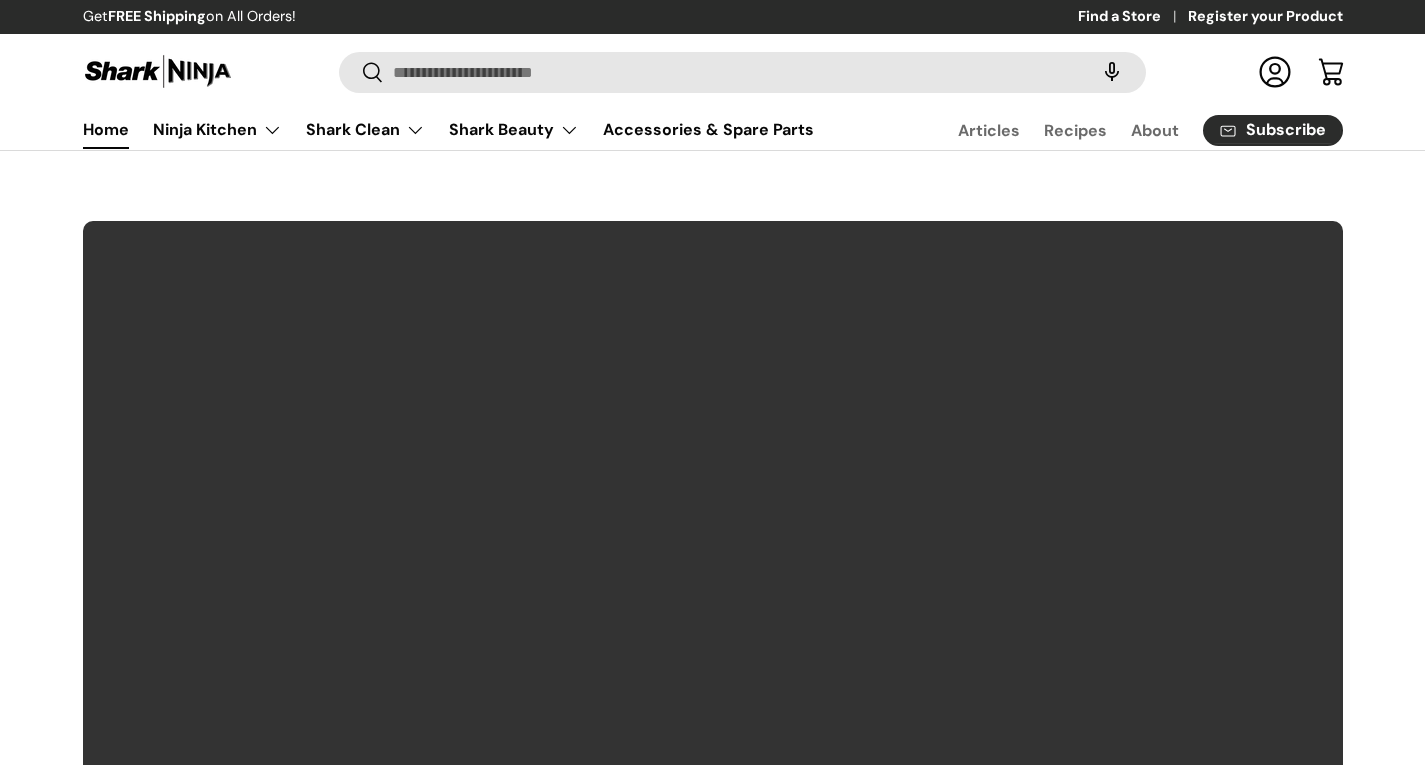 scroll, scrollTop: 0, scrollLeft: 0, axis: both 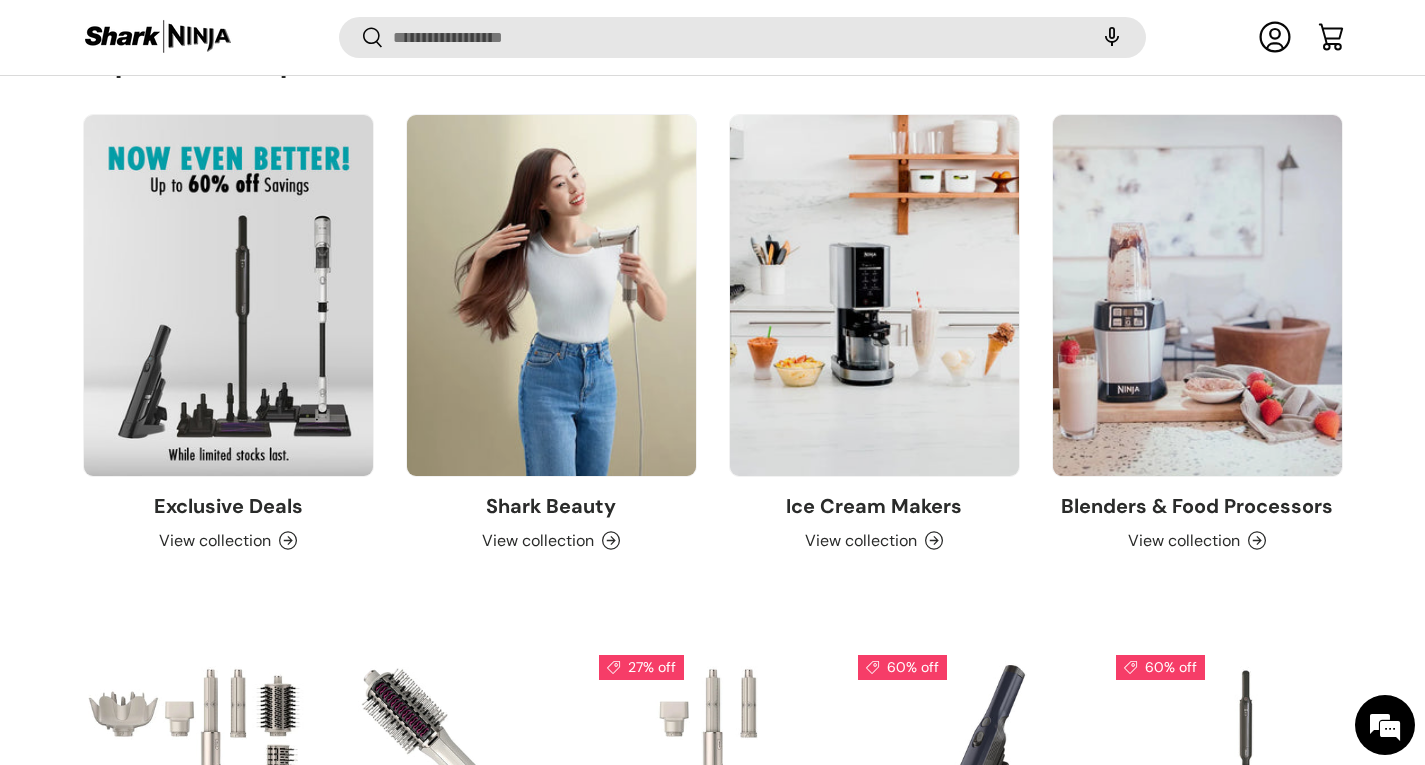 drag, startPoint x: 779, startPoint y: 222, endPoint x: 797, endPoint y: 231, distance: 20.12461 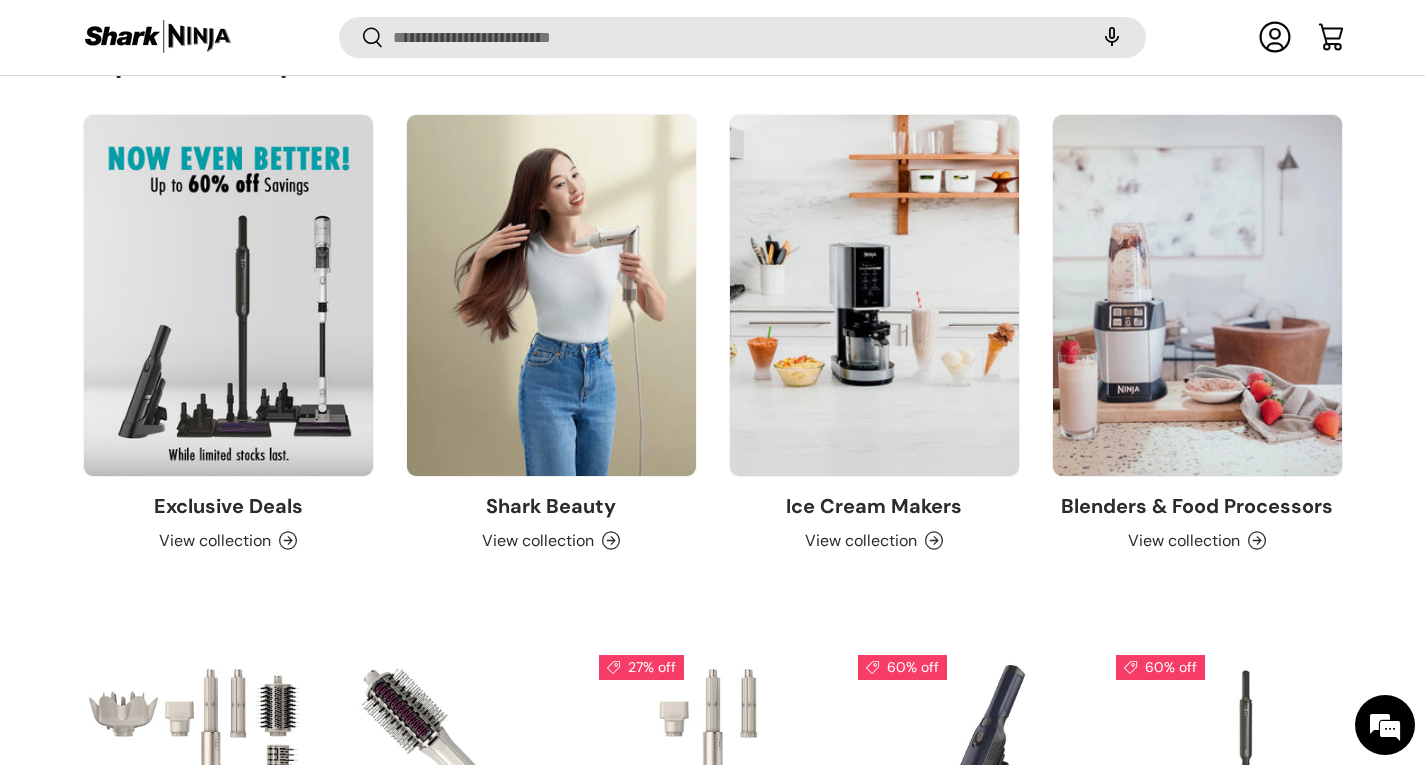 scroll, scrollTop: 0, scrollLeft: 0, axis: both 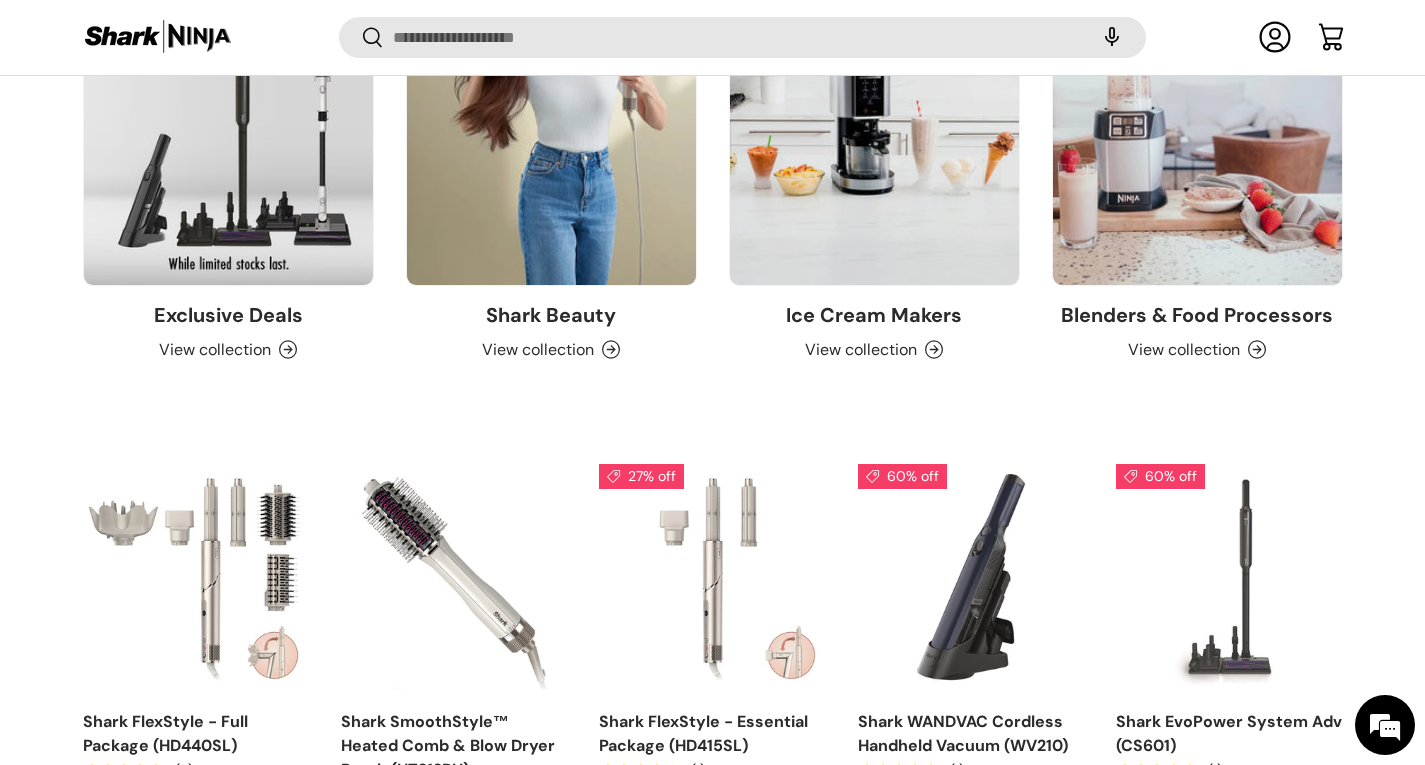 drag, startPoint x: 1175, startPoint y: 89, endPoint x: 1291, endPoint y: 59, distance: 119.81653 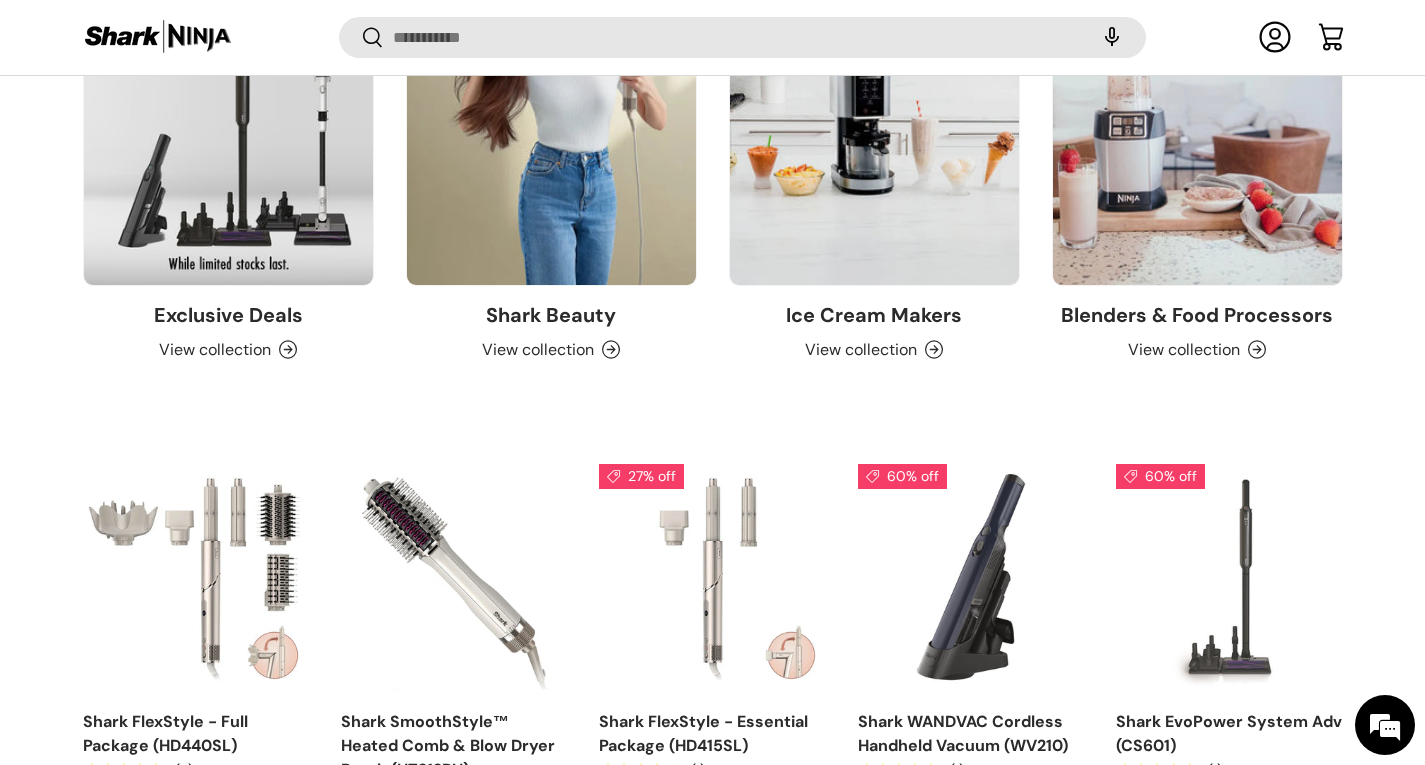 drag, startPoint x: 1291, startPoint y: 59, endPoint x: 1204, endPoint y: 96, distance: 94.54099 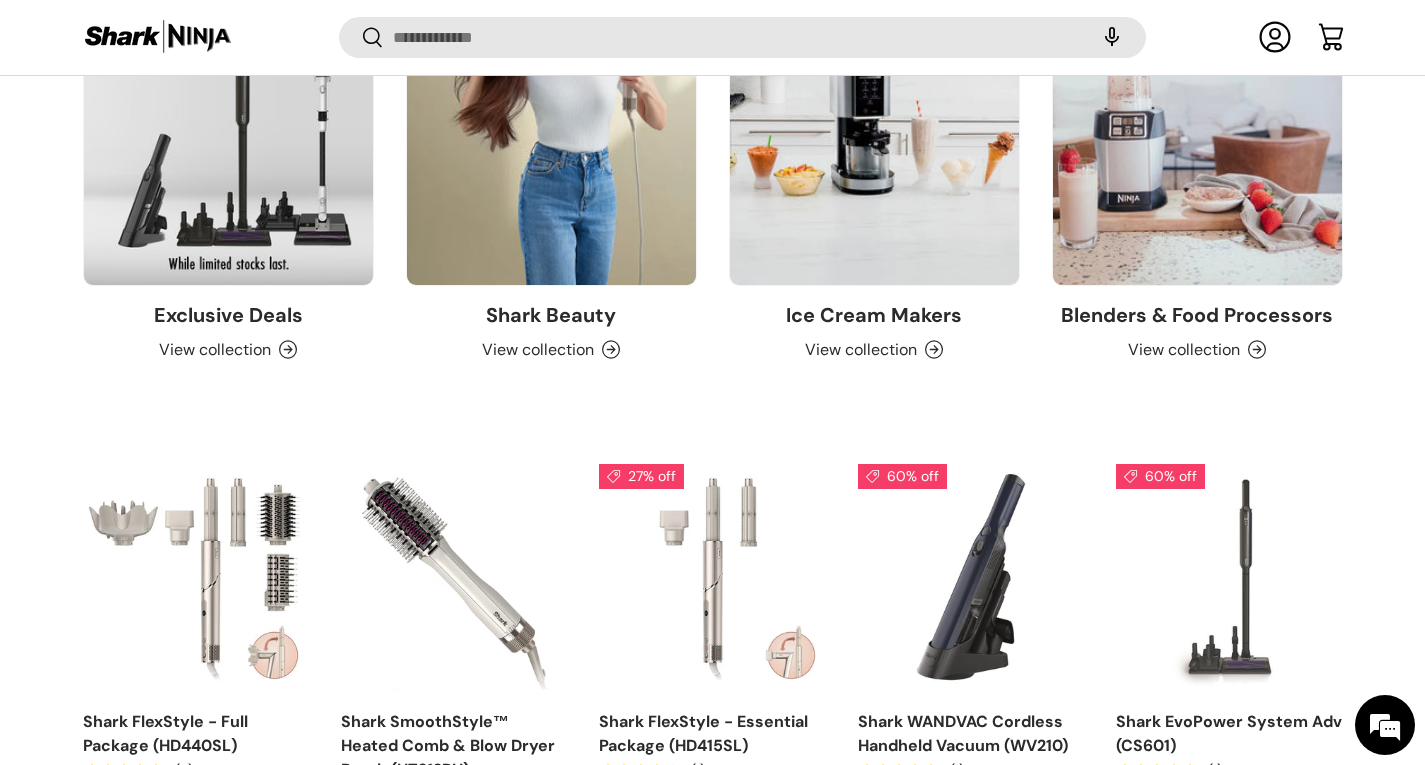 click at bounding box center [1197, 104] 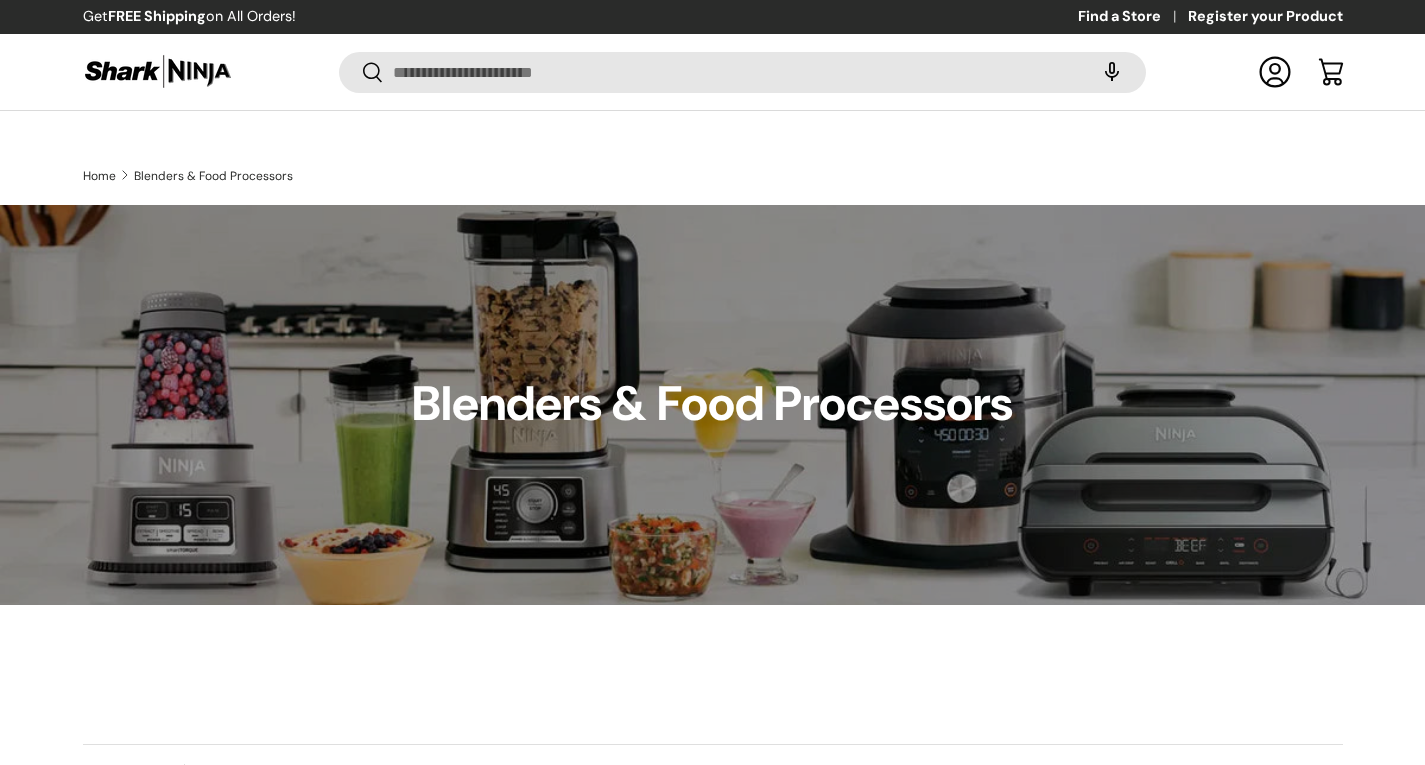 scroll, scrollTop: 413, scrollLeft: 0, axis: vertical 